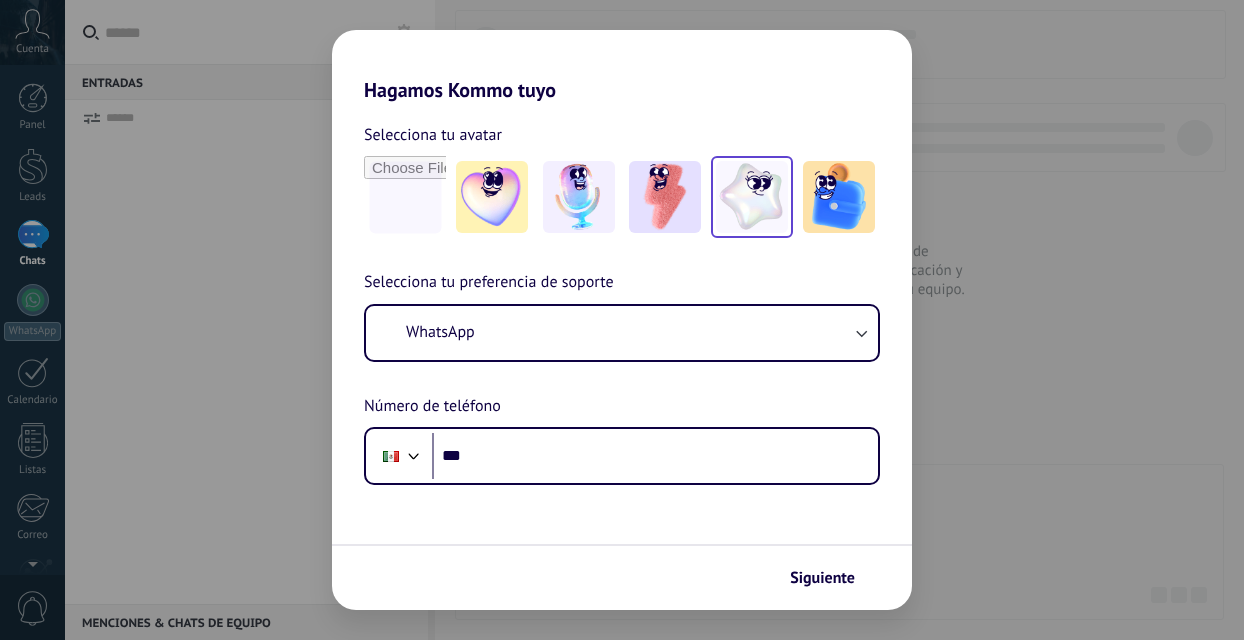 scroll, scrollTop: 0, scrollLeft: 0, axis: both 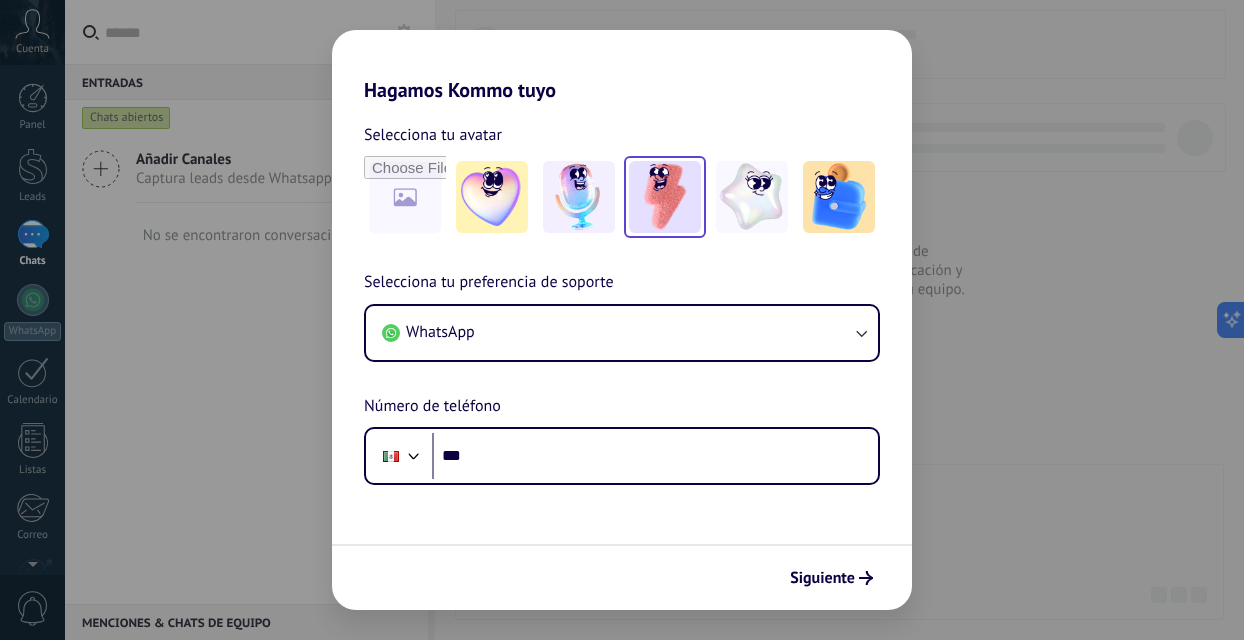 click at bounding box center [665, 197] 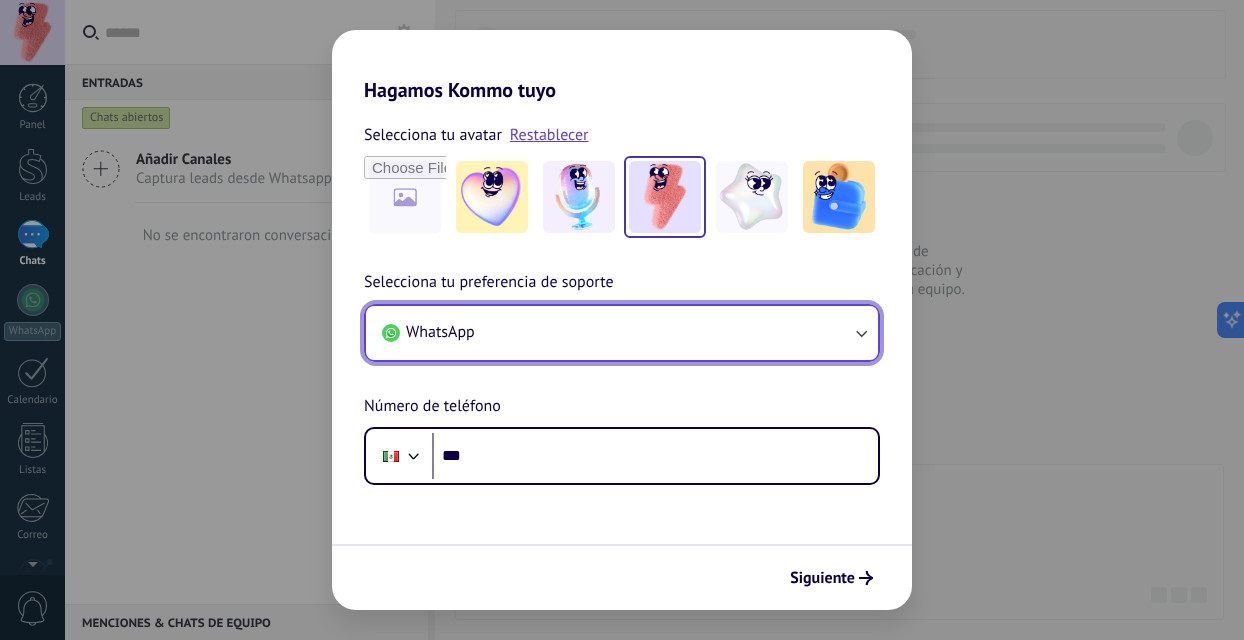 click on "WhatsApp" at bounding box center [622, 333] 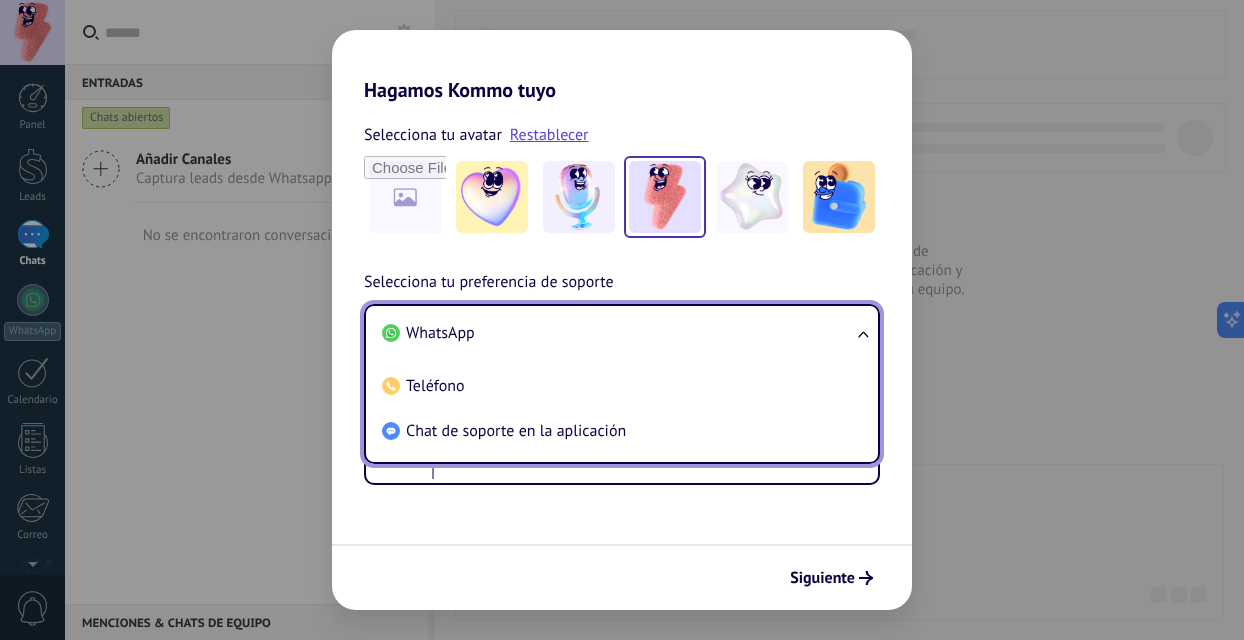 click on "WhatsApp" at bounding box center (618, 333) 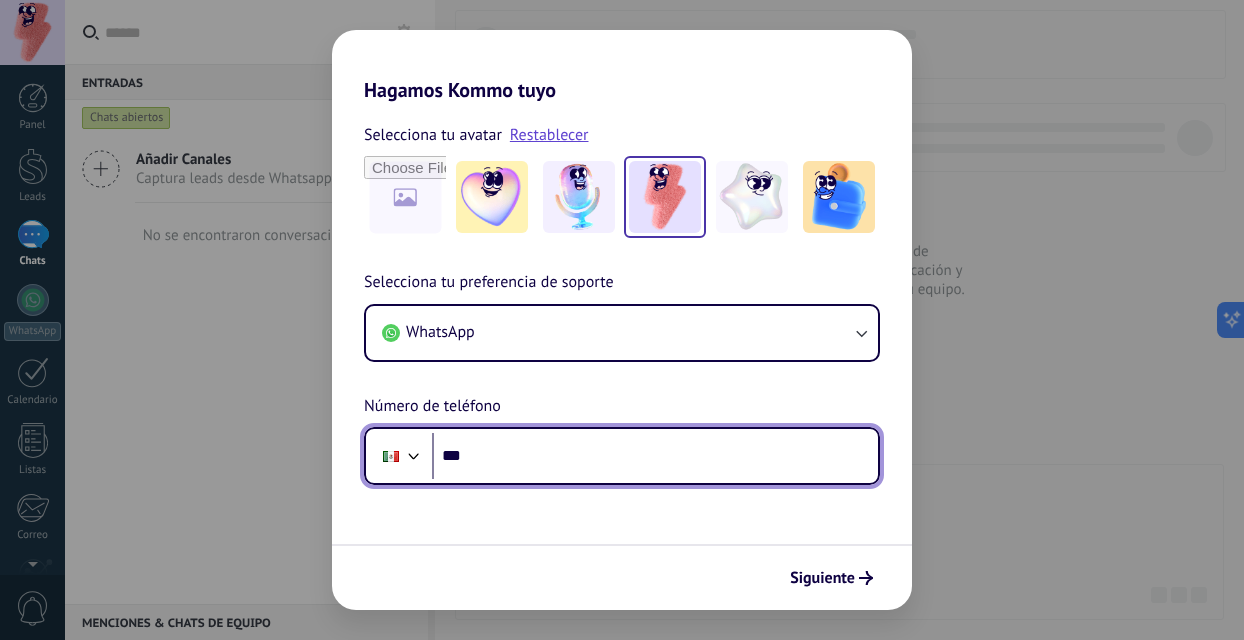 click on "***" at bounding box center (655, 456) 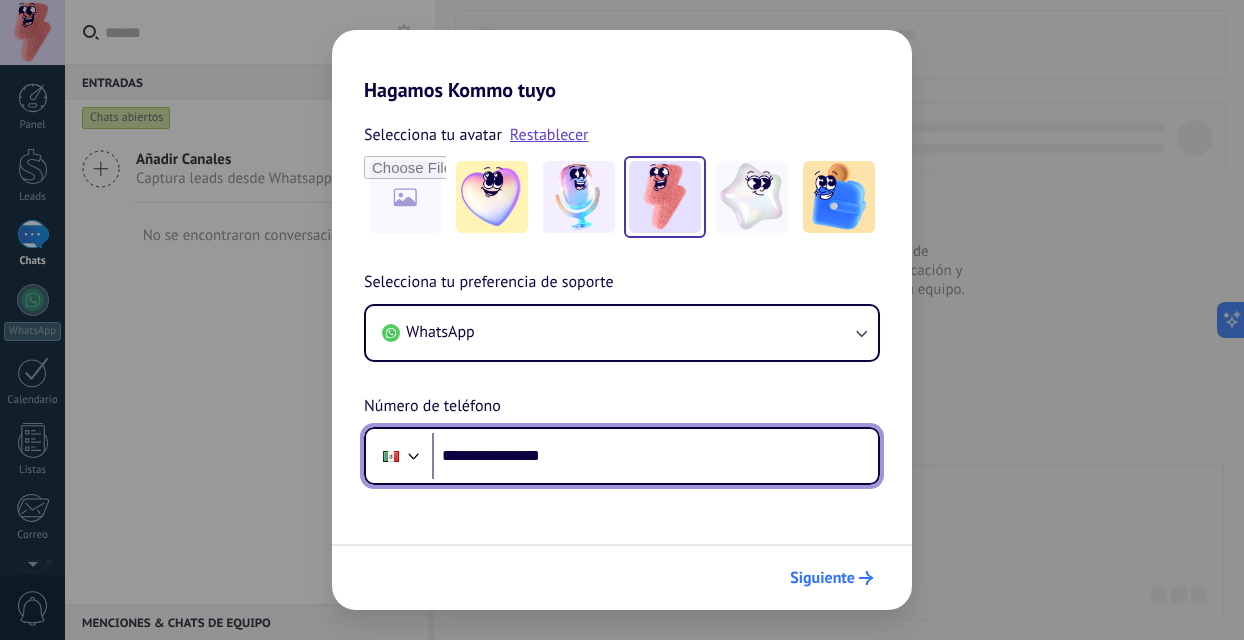 type on "**********" 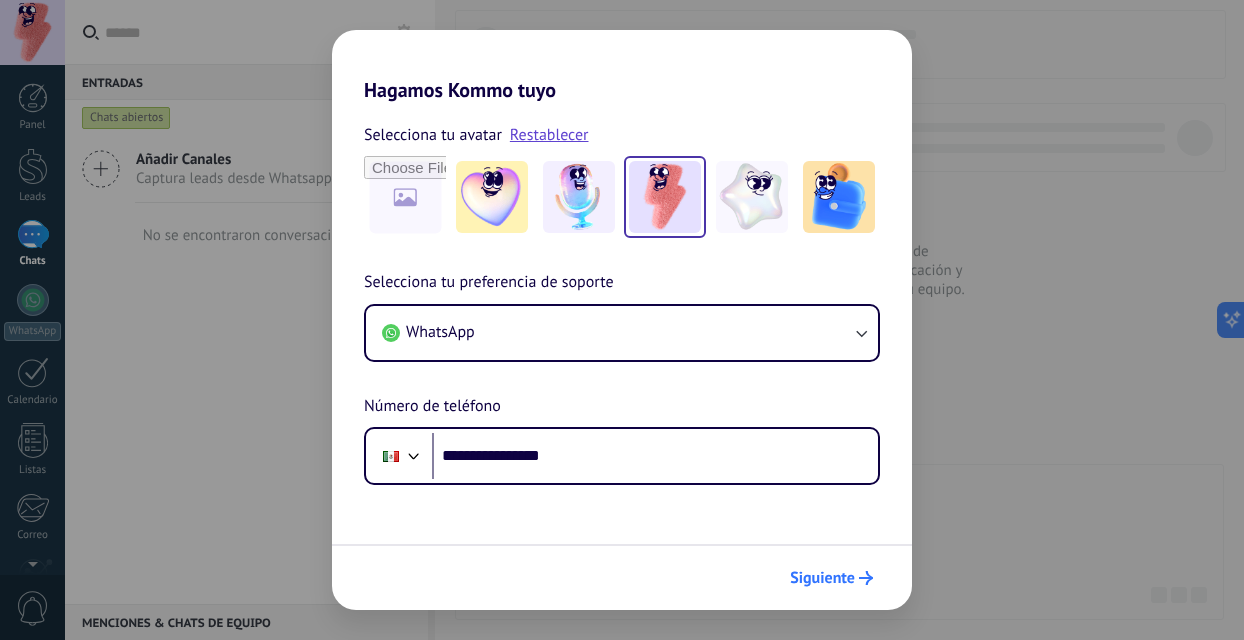 click on "Siguiente" at bounding box center [831, 578] 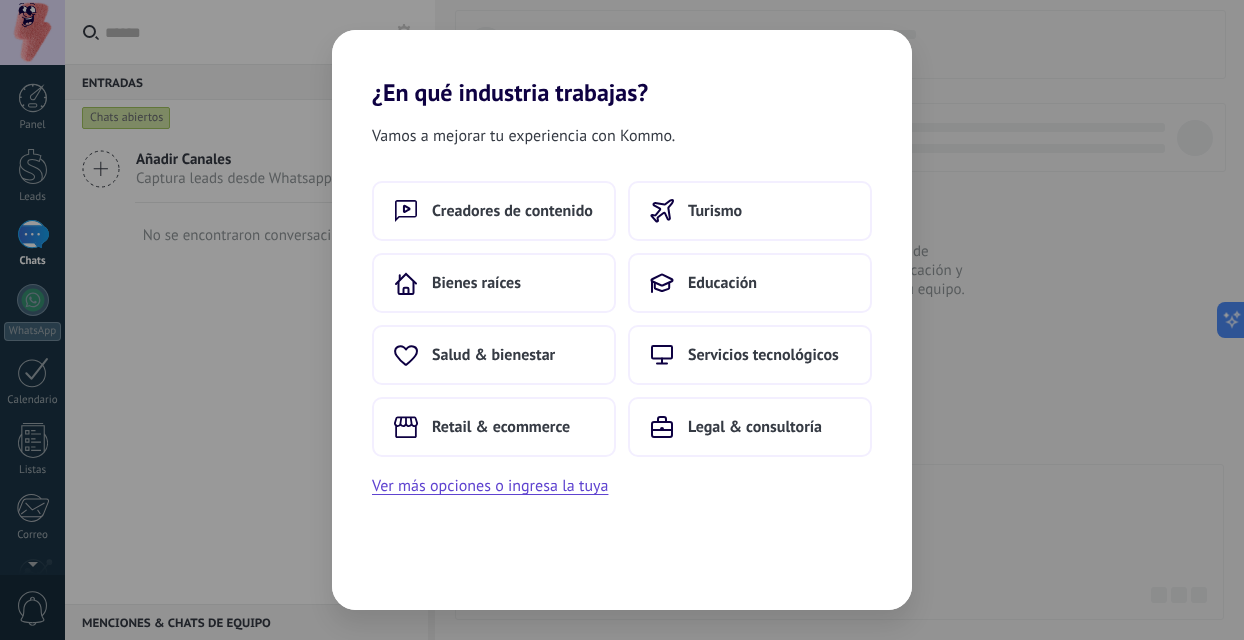 click on "Vamos a mejorar tu experiencia con Kommo." at bounding box center [523, 136] 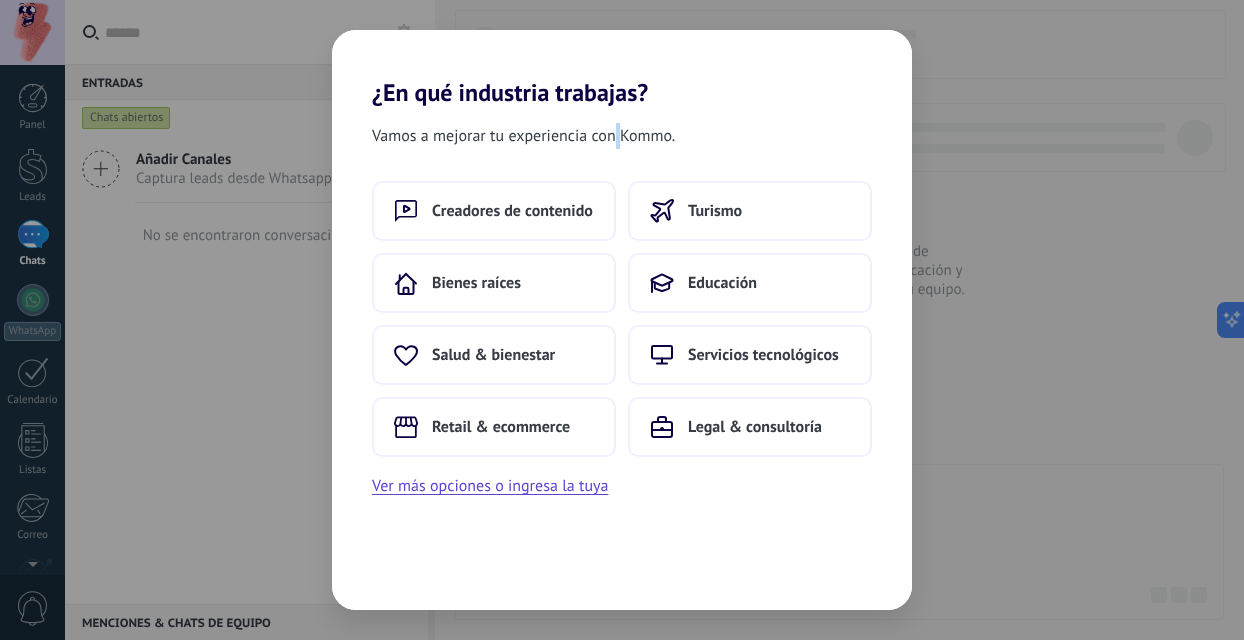 click on "Vamos a mejorar tu experiencia con Kommo." at bounding box center (523, 136) 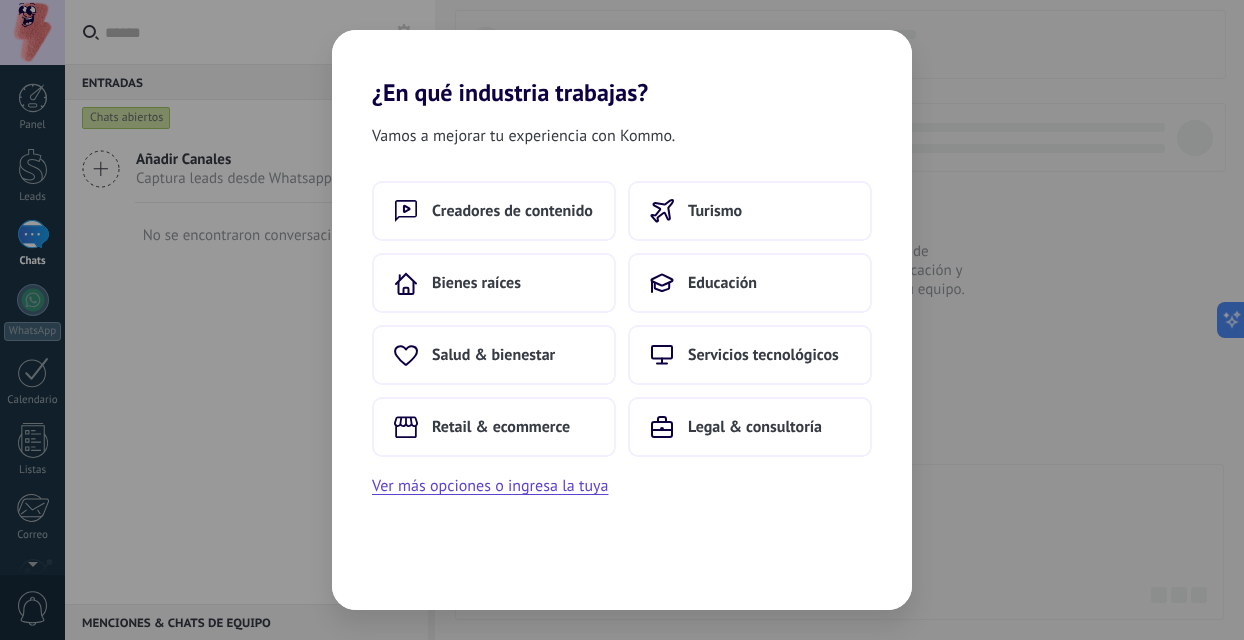 click on "Vamos a mejorar tu experiencia con Kommo." at bounding box center [523, 136] 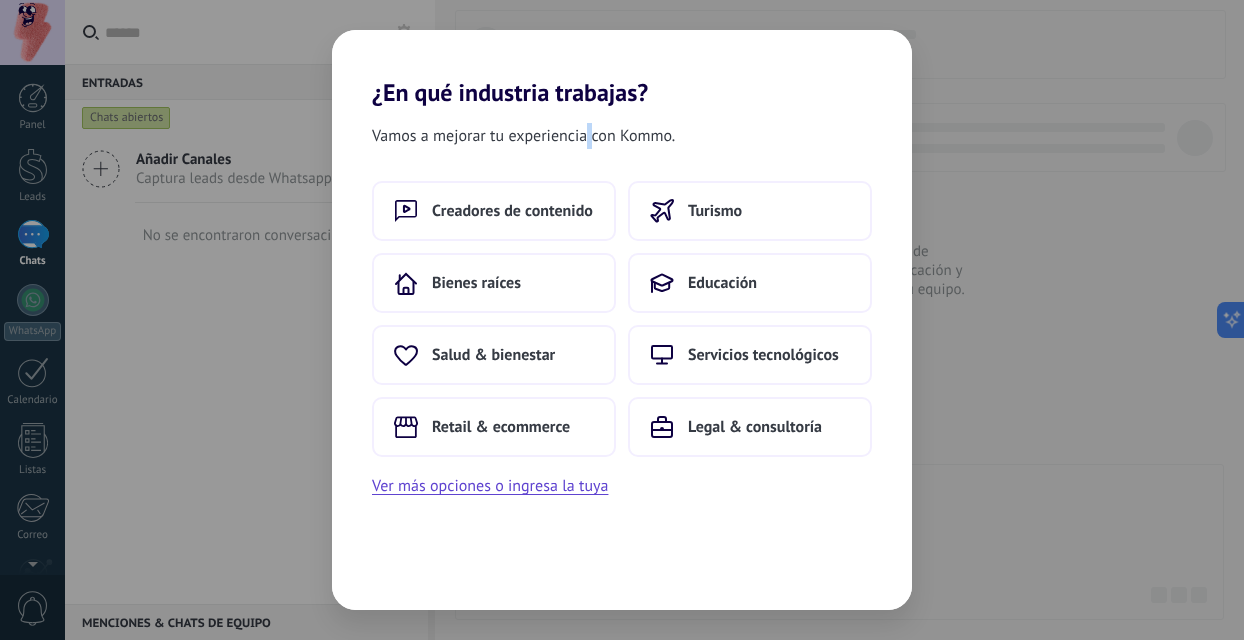 click on "Vamos a mejorar tu experiencia con Kommo." at bounding box center [523, 136] 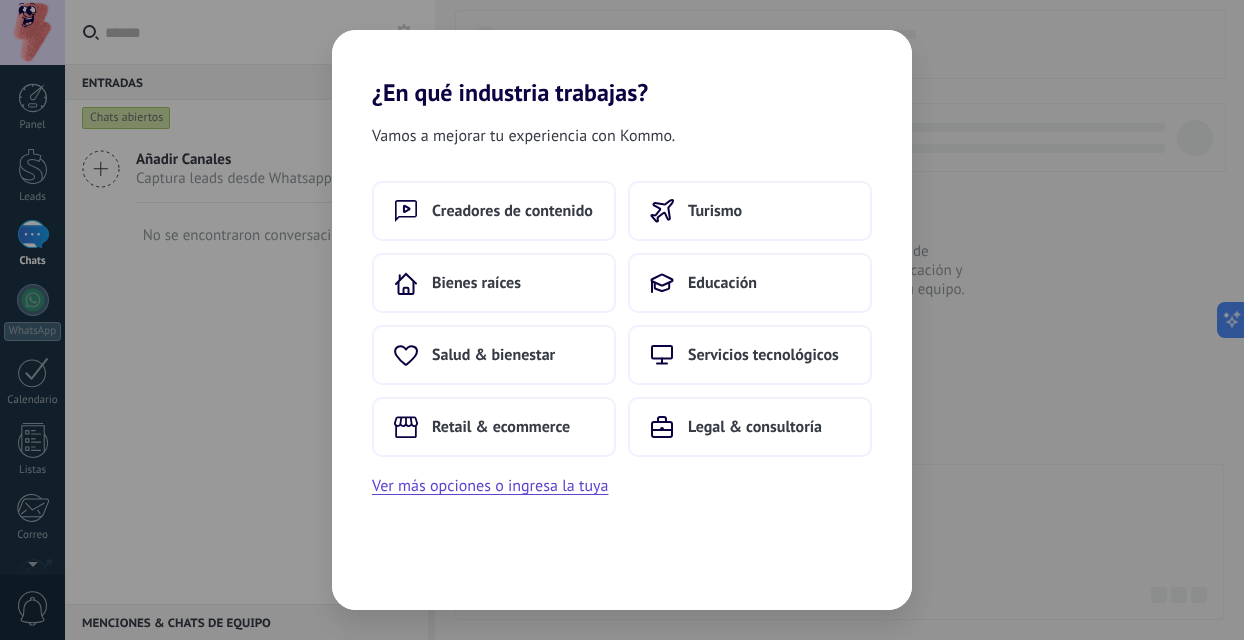 click on "Vamos a mejorar tu experiencia con Kommo." at bounding box center (523, 136) 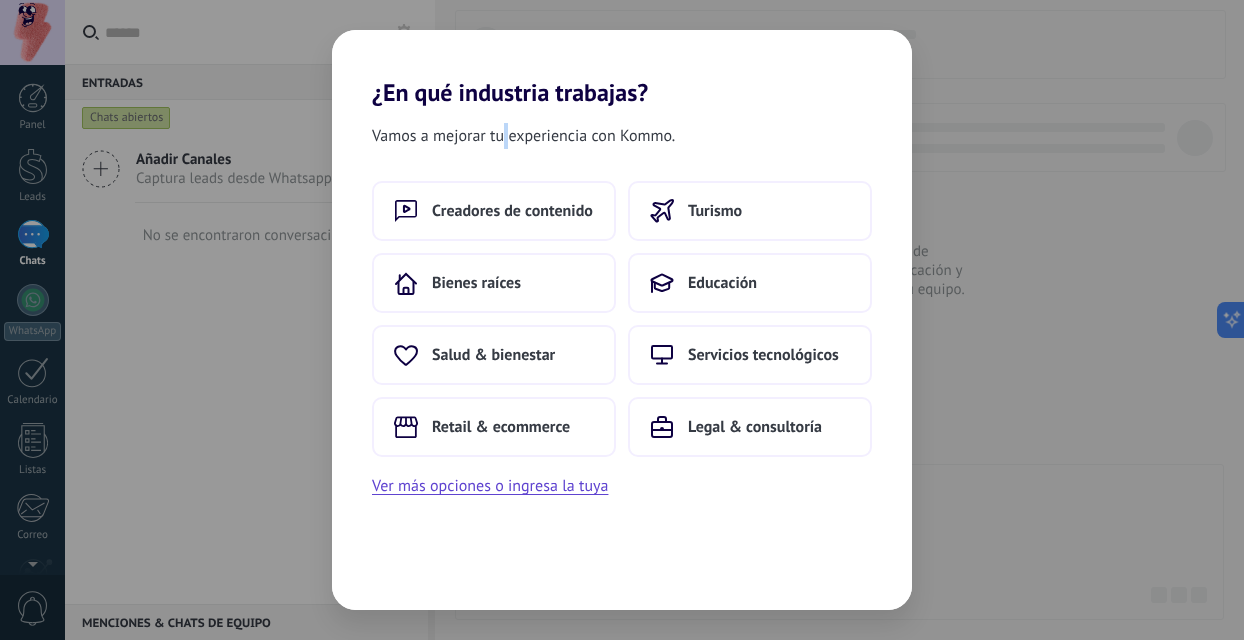 click on "Vamos a mejorar tu experiencia con Kommo." at bounding box center (523, 136) 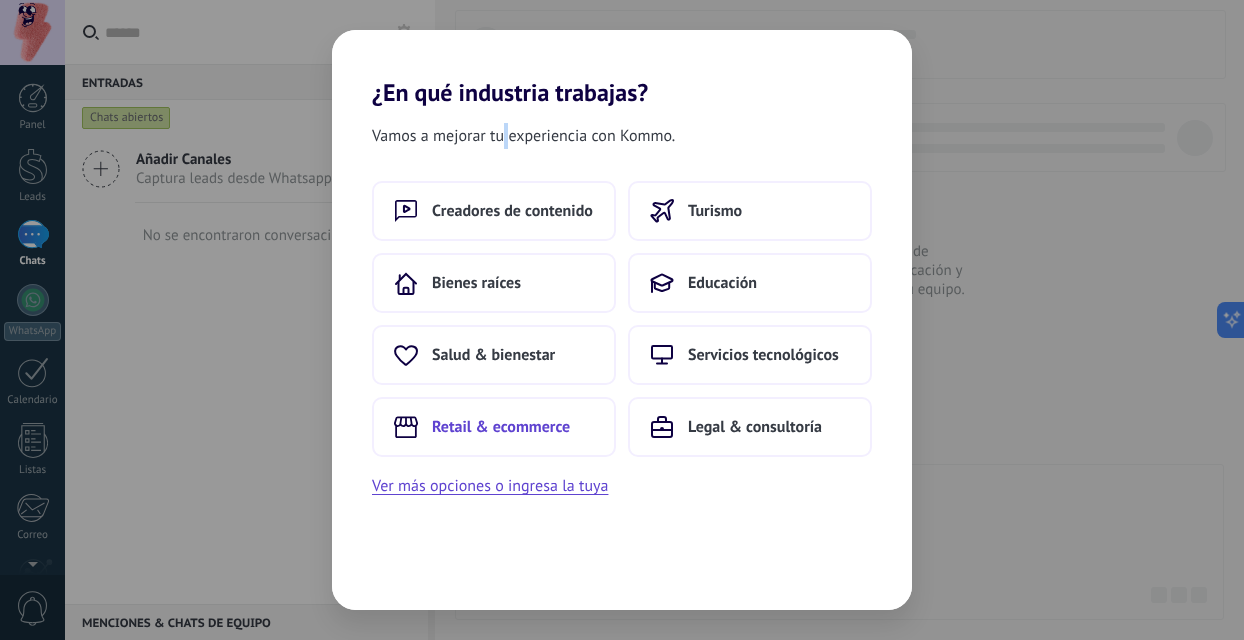 click on "Retail & ecommerce" at bounding box center (494, 427) 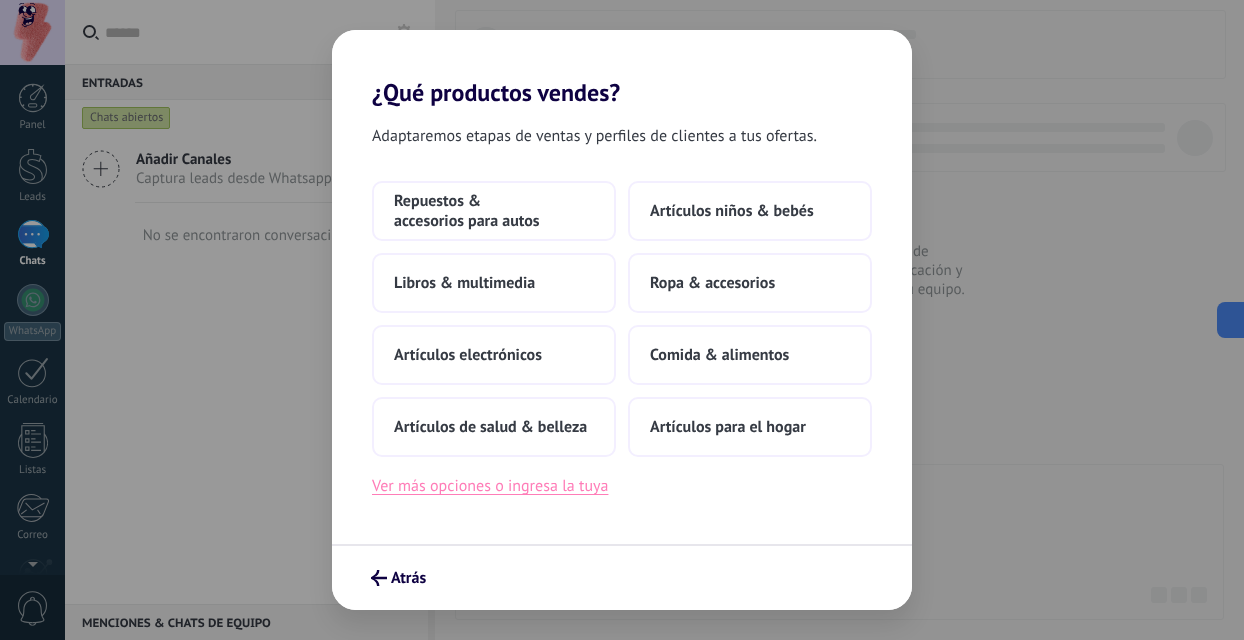 click on "Ver más opciones o ingresa la tuya" at bounding box center (490, 486) 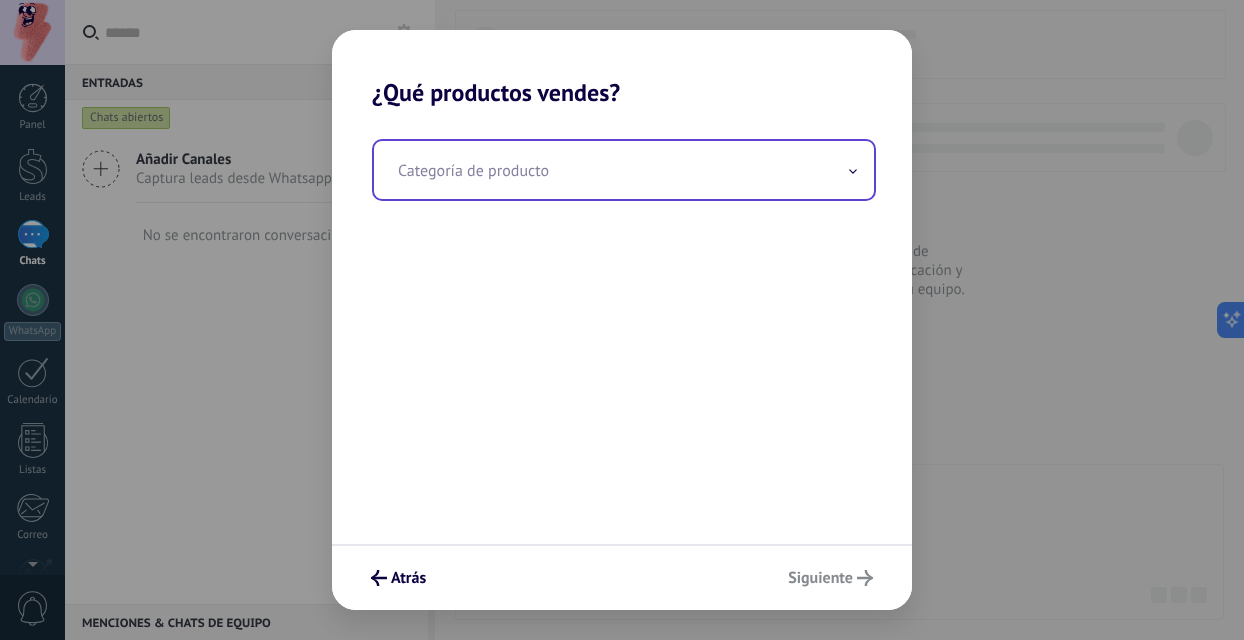 click at bounding box center (624, 170) 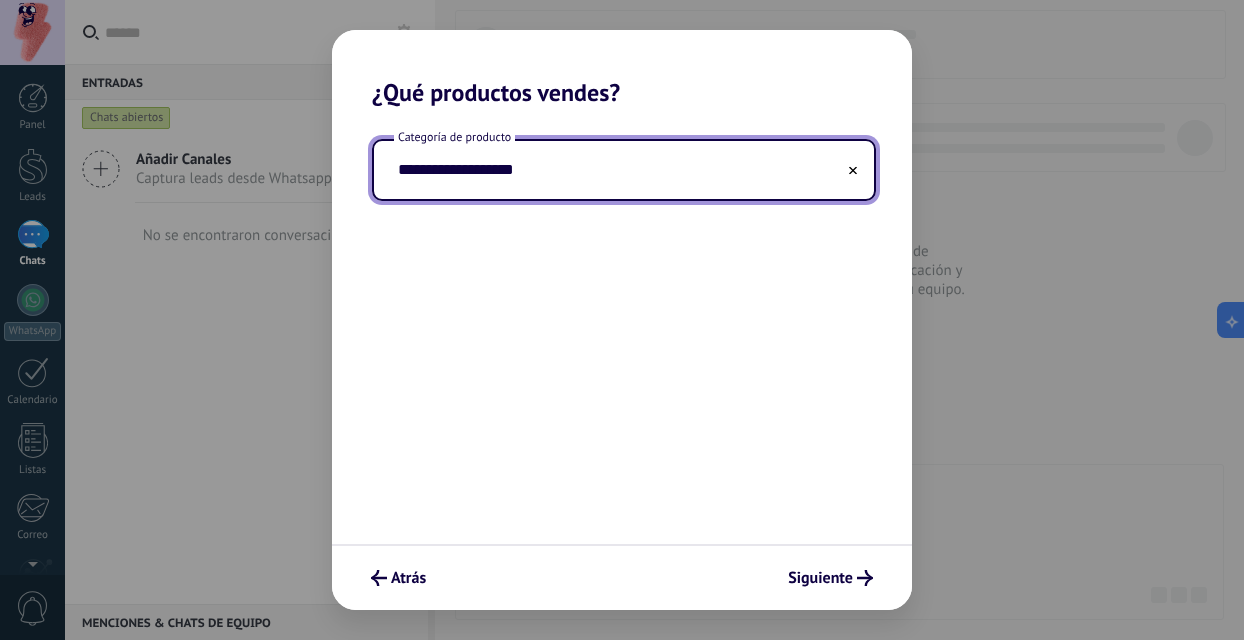 click on "**********" at bounding box center (622, 325) 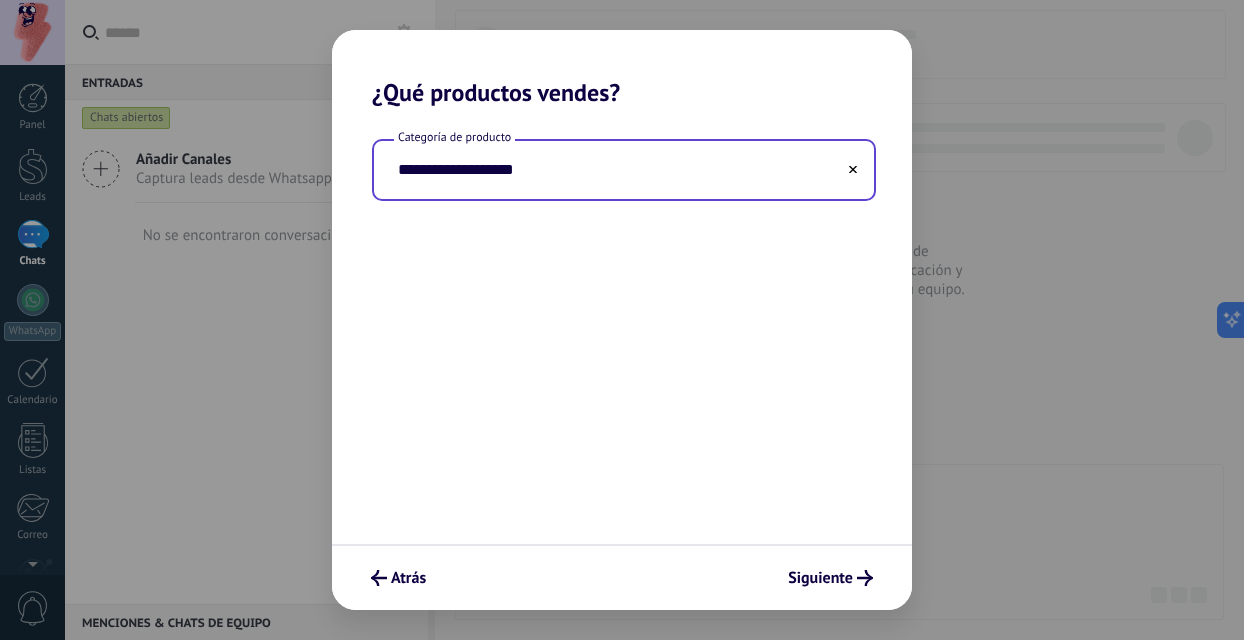 click on "**********" at bounding box center [624, 170] 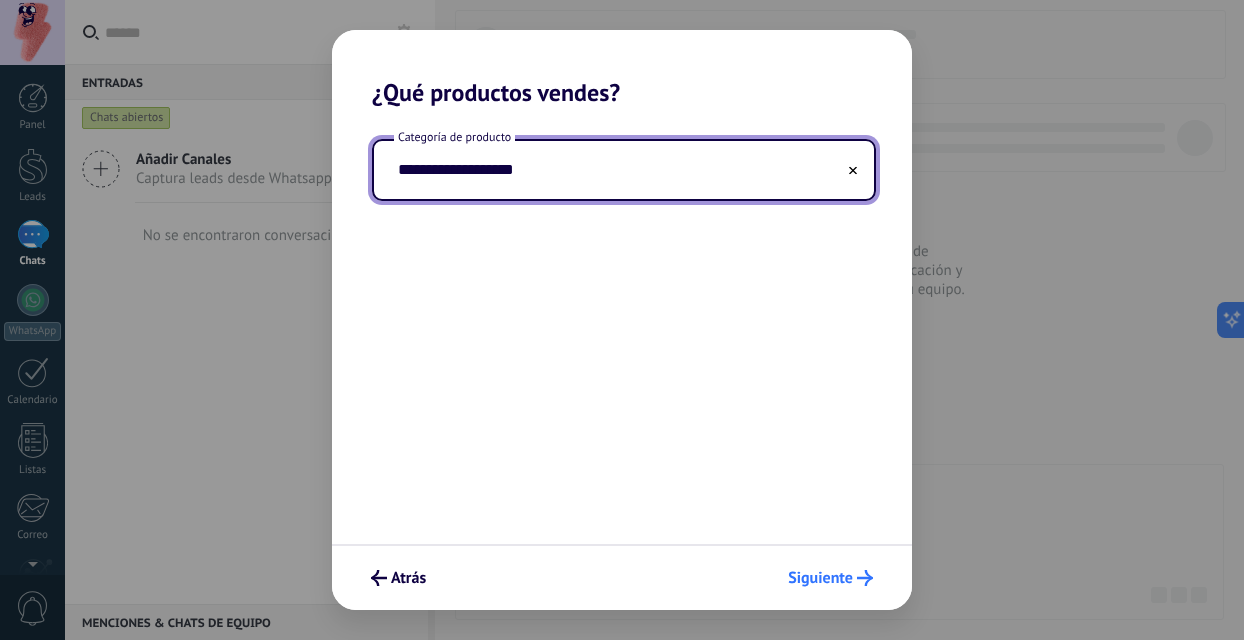 type on "**********" 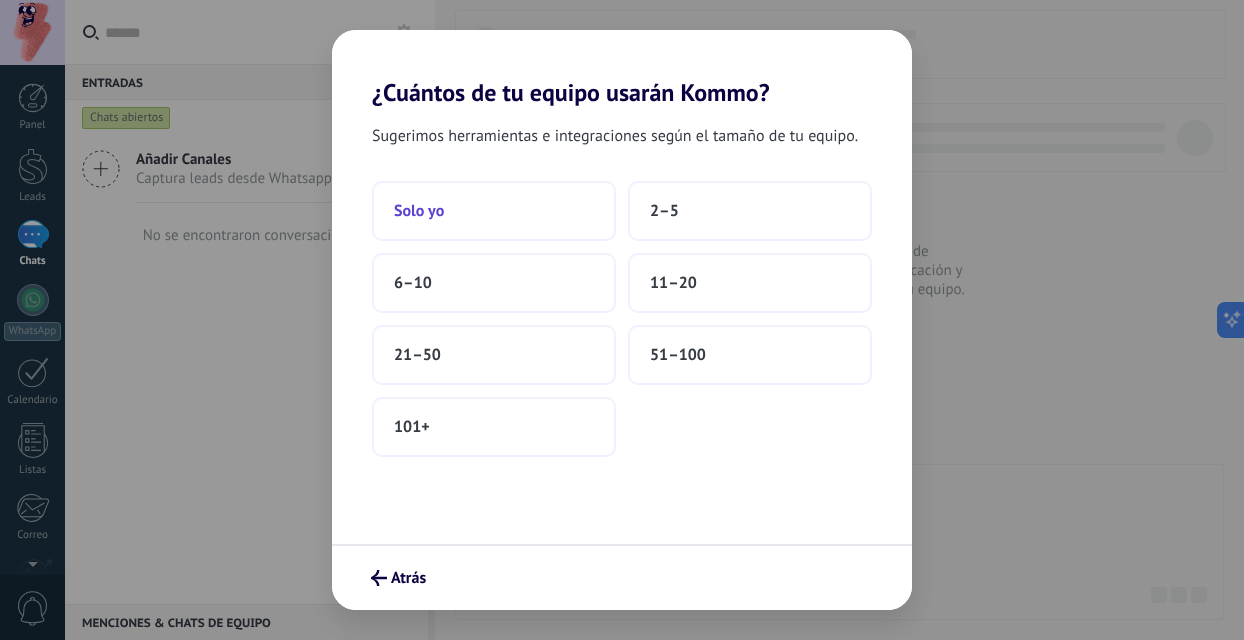 click on "Solo yo" at bounding box center [494, 211] 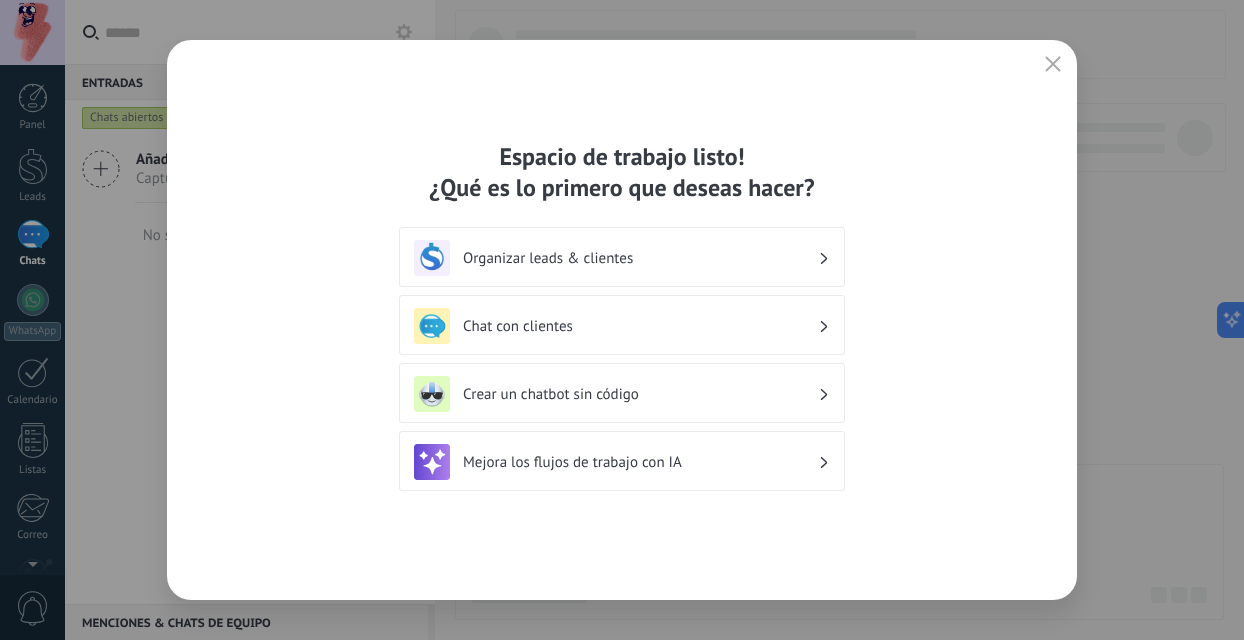 click on "Organizar leads & clientes" at bounding box center (640, 258) 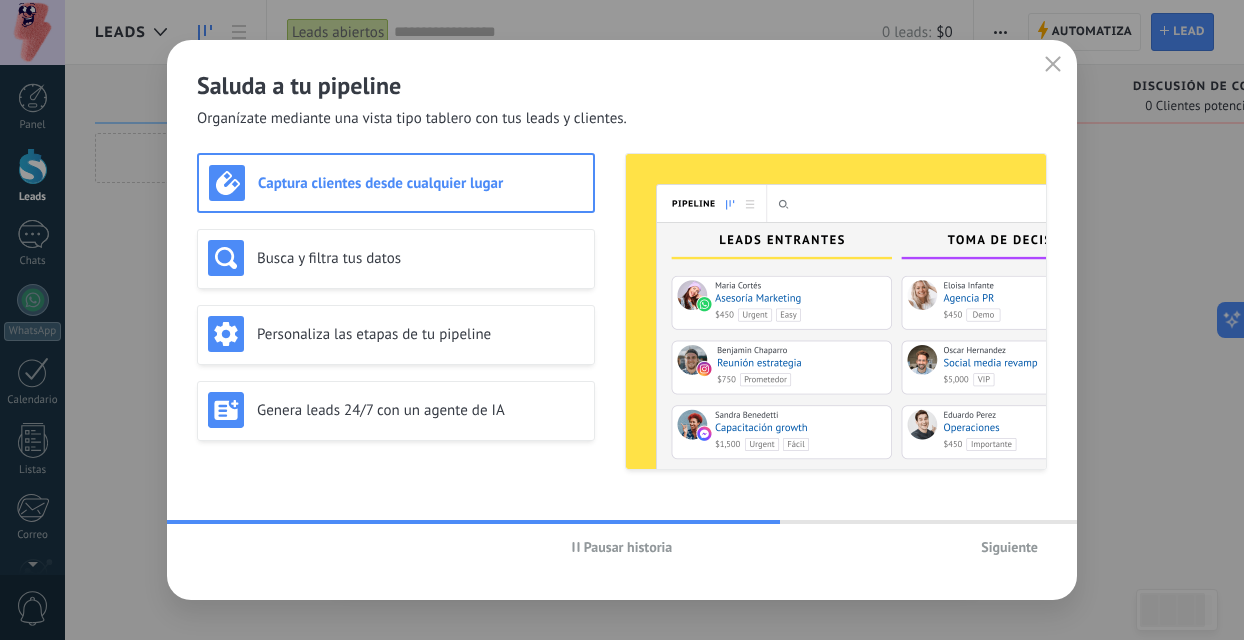 click on "Siguiente" at bounding box center [1009, 547] 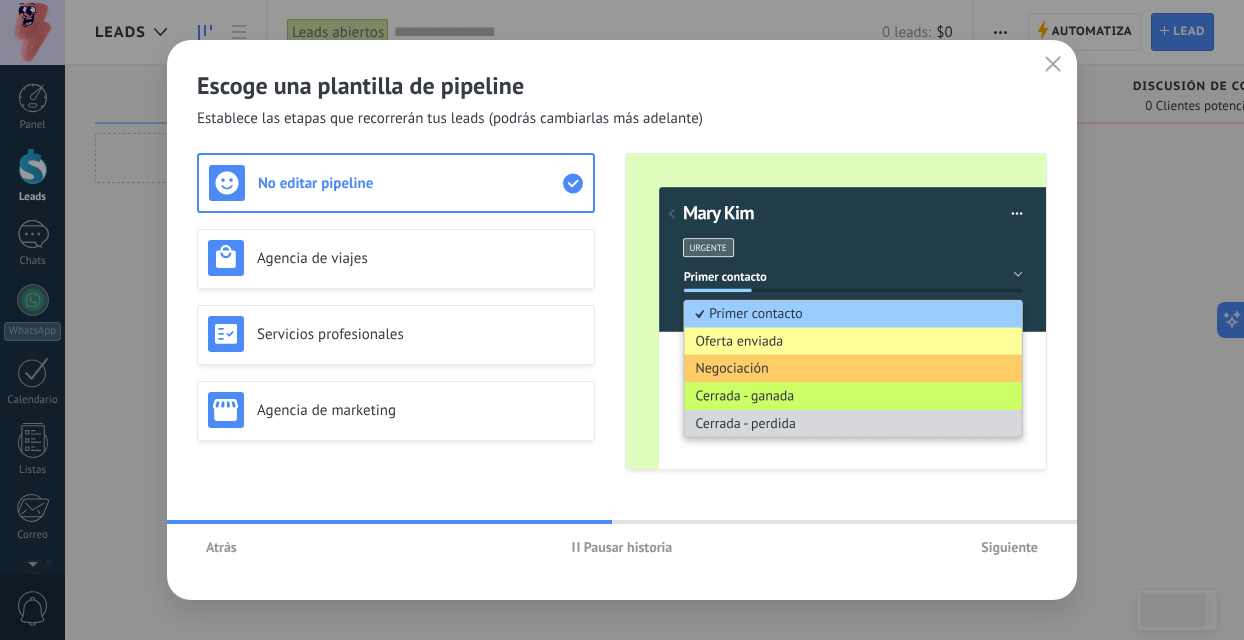 click on "Siguiente" at bounding box center (1009, 547) 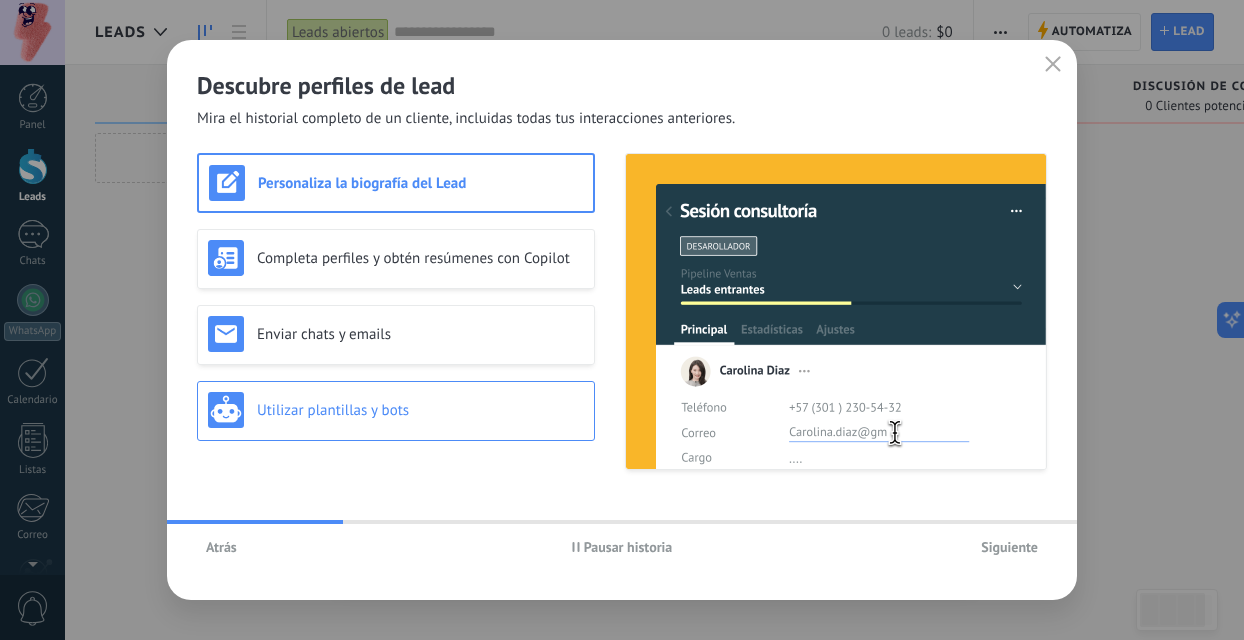 click on "Utilizar plantillas y bots" at bounding box center (420, 410) 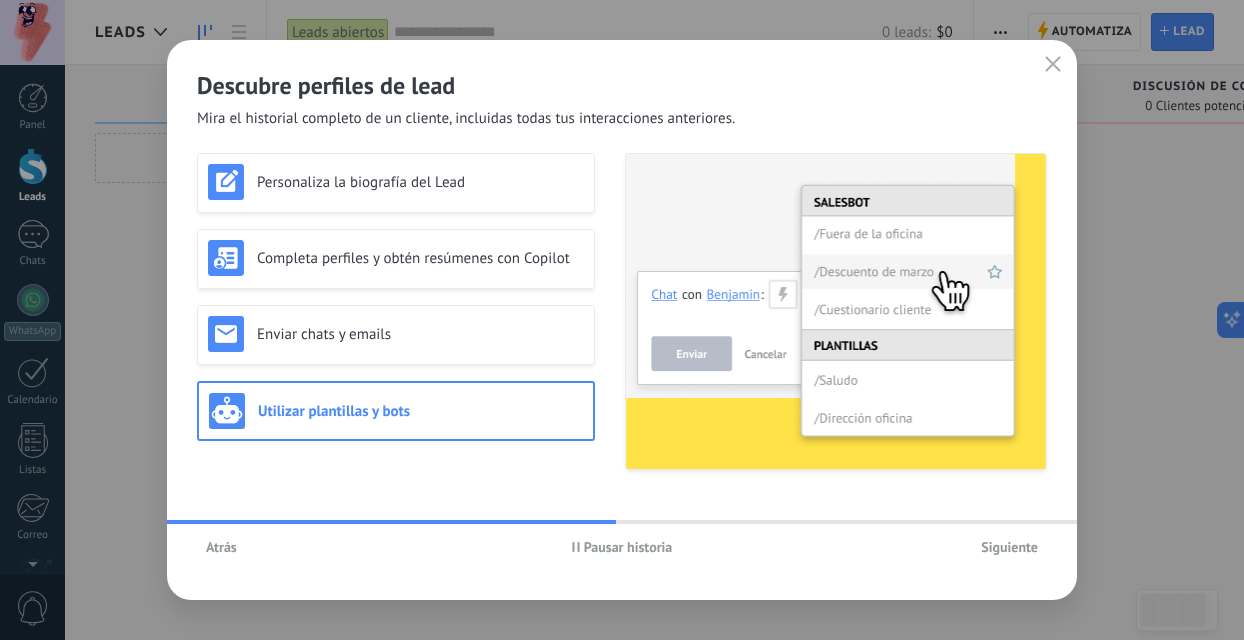 click on "Siguiente" at bounding box center [1009, 547] 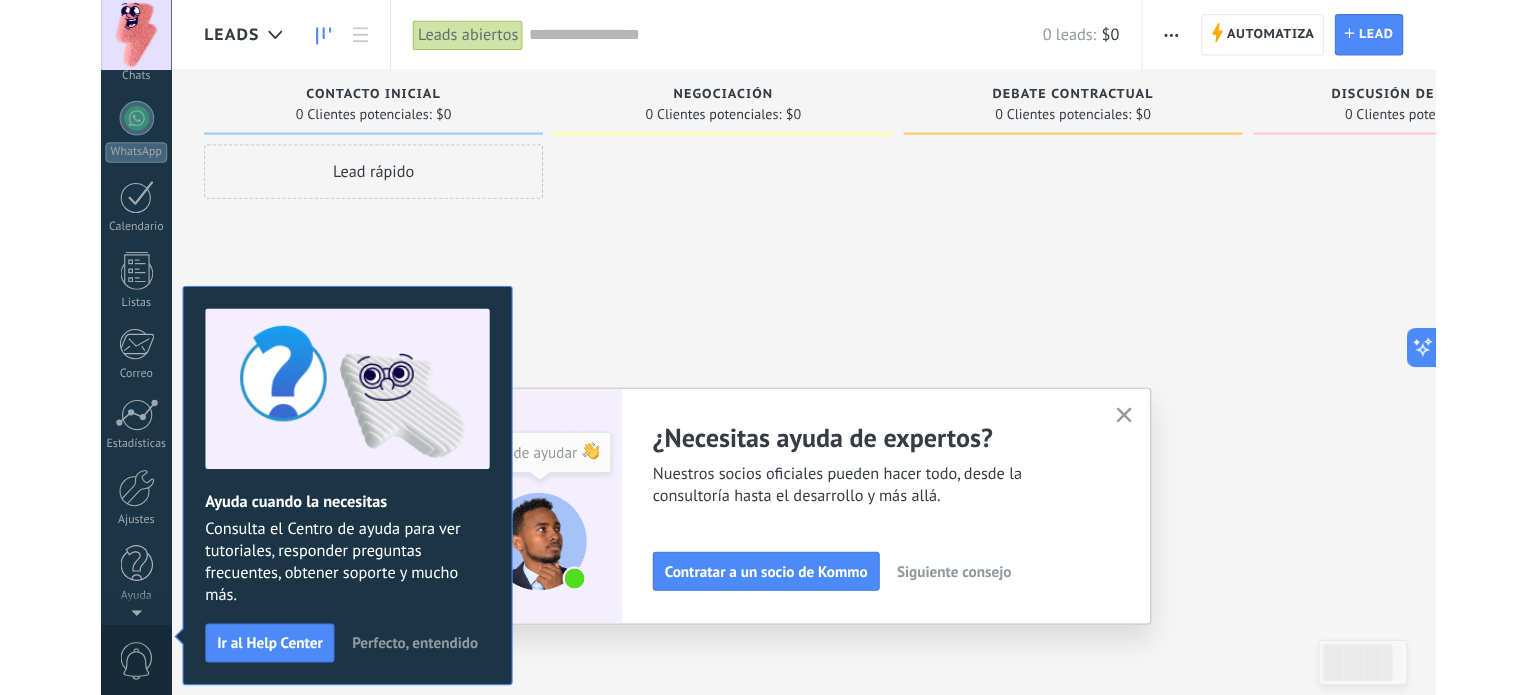 scroll, scrollTop: 0, scrollLeft: 0, axis: both 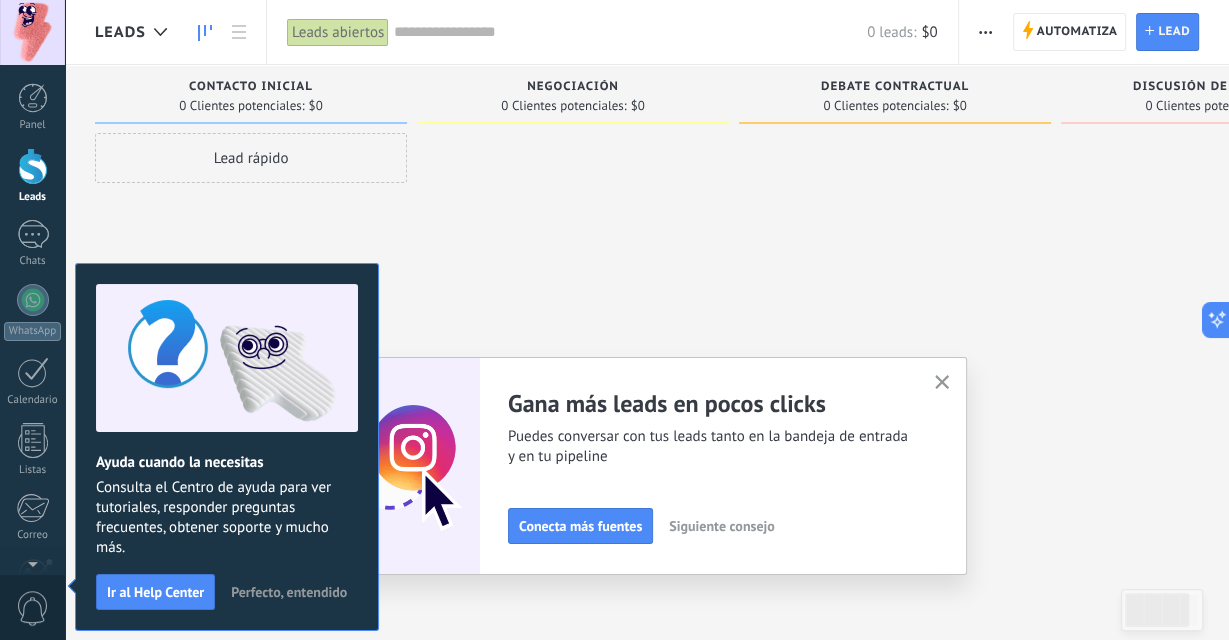click on "Perfecto, entendido" at bounding box center [289, 592] 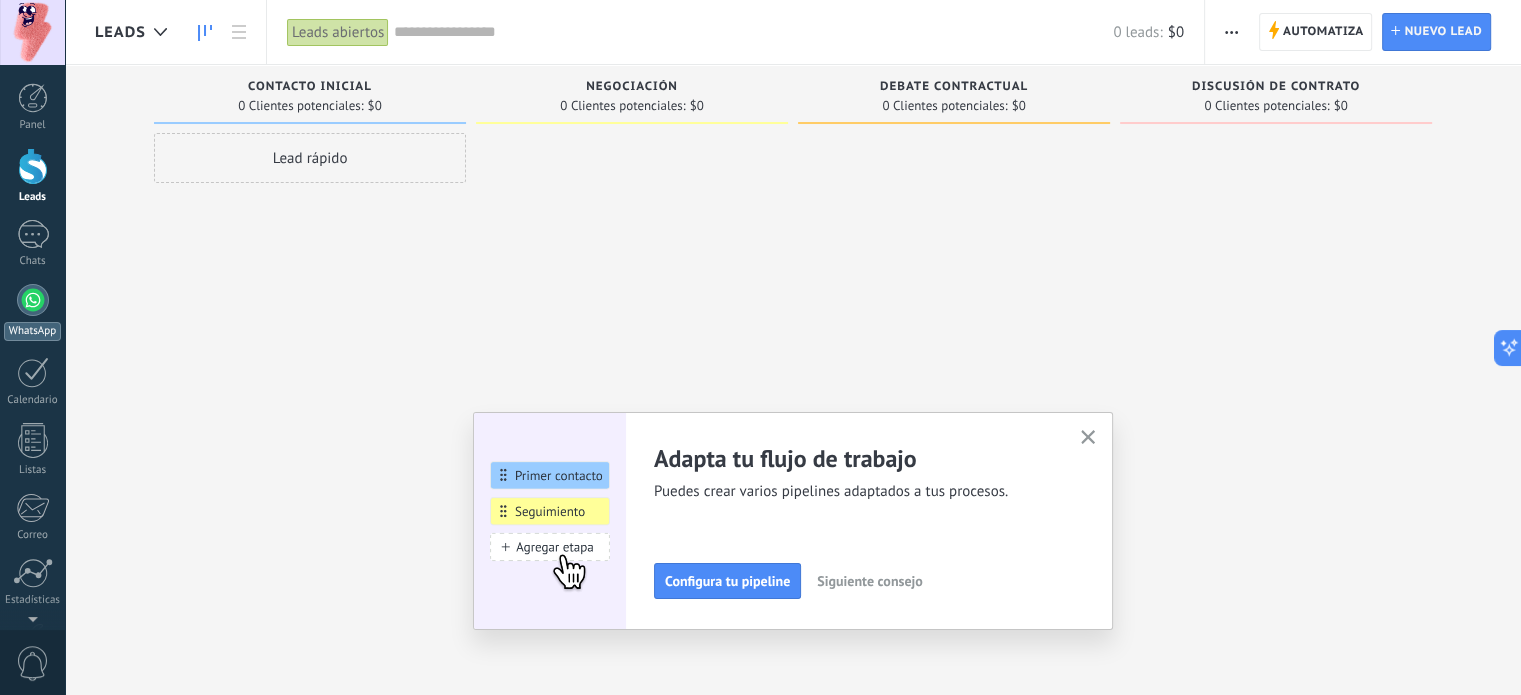 click at bounding box center (33, 300) 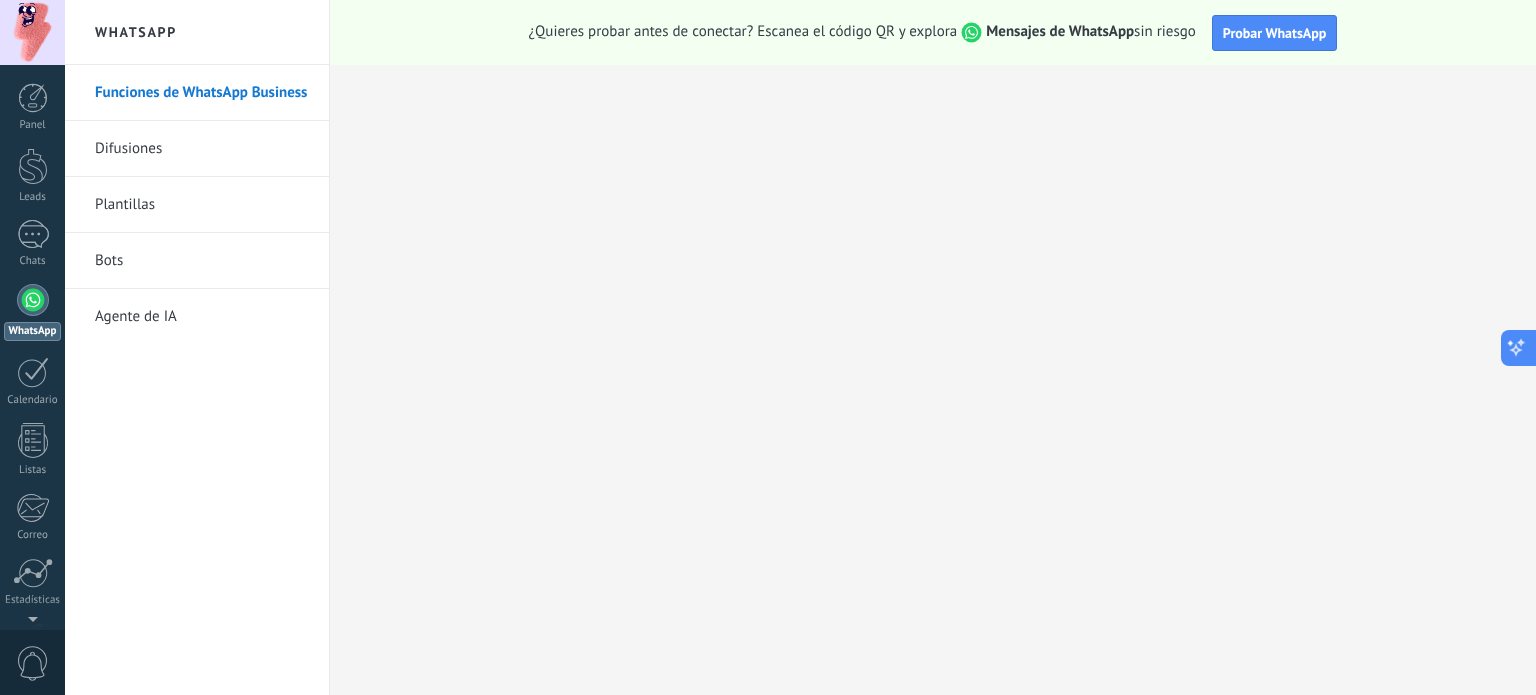 click 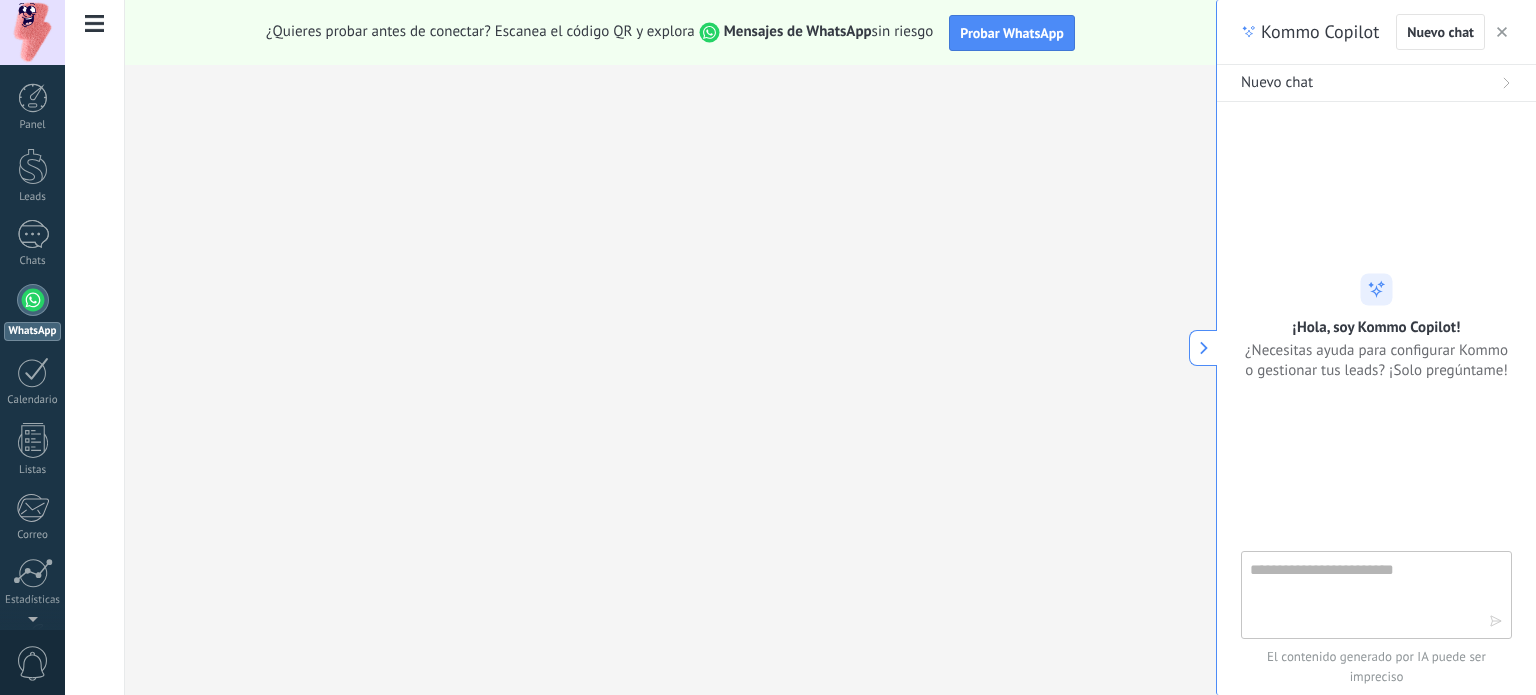 click at bounding box center (1502, 32) 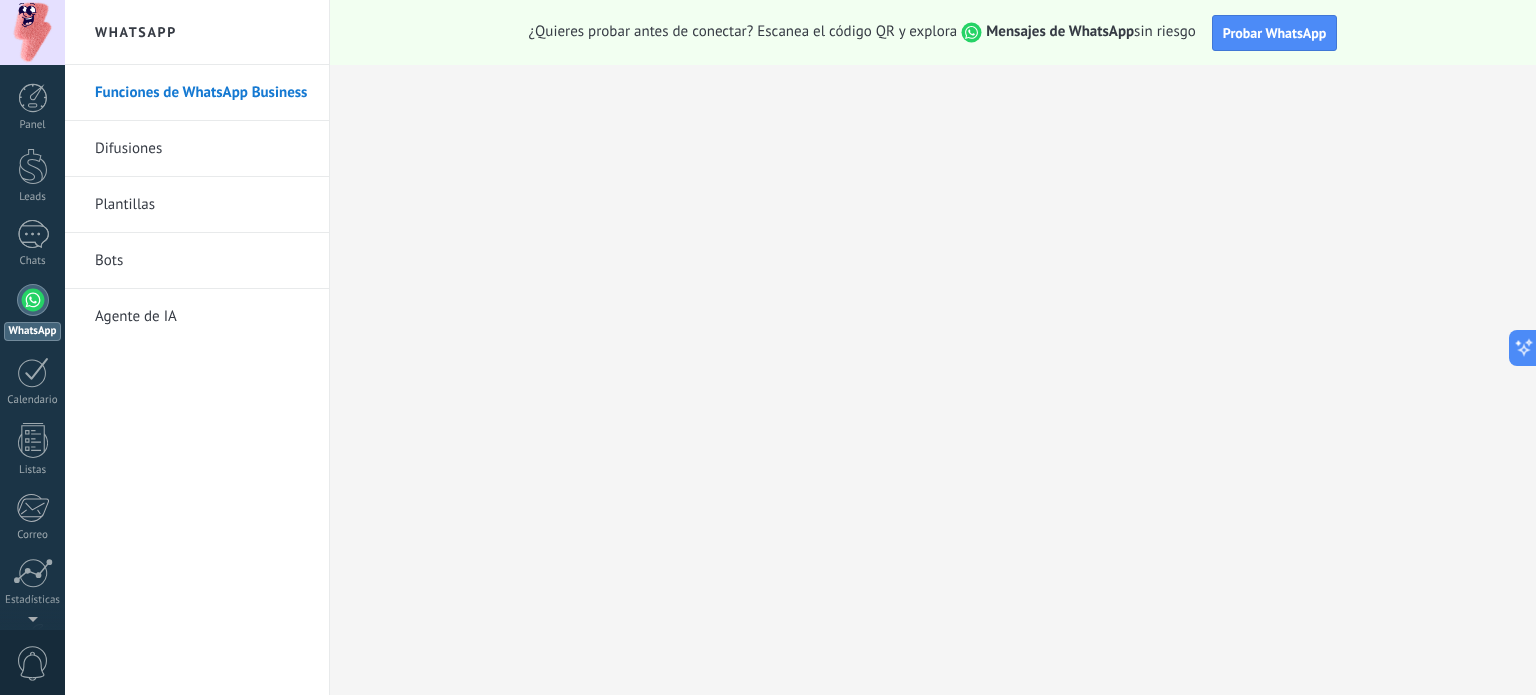 click on "Difusiones" at bounding box center (202, 149) 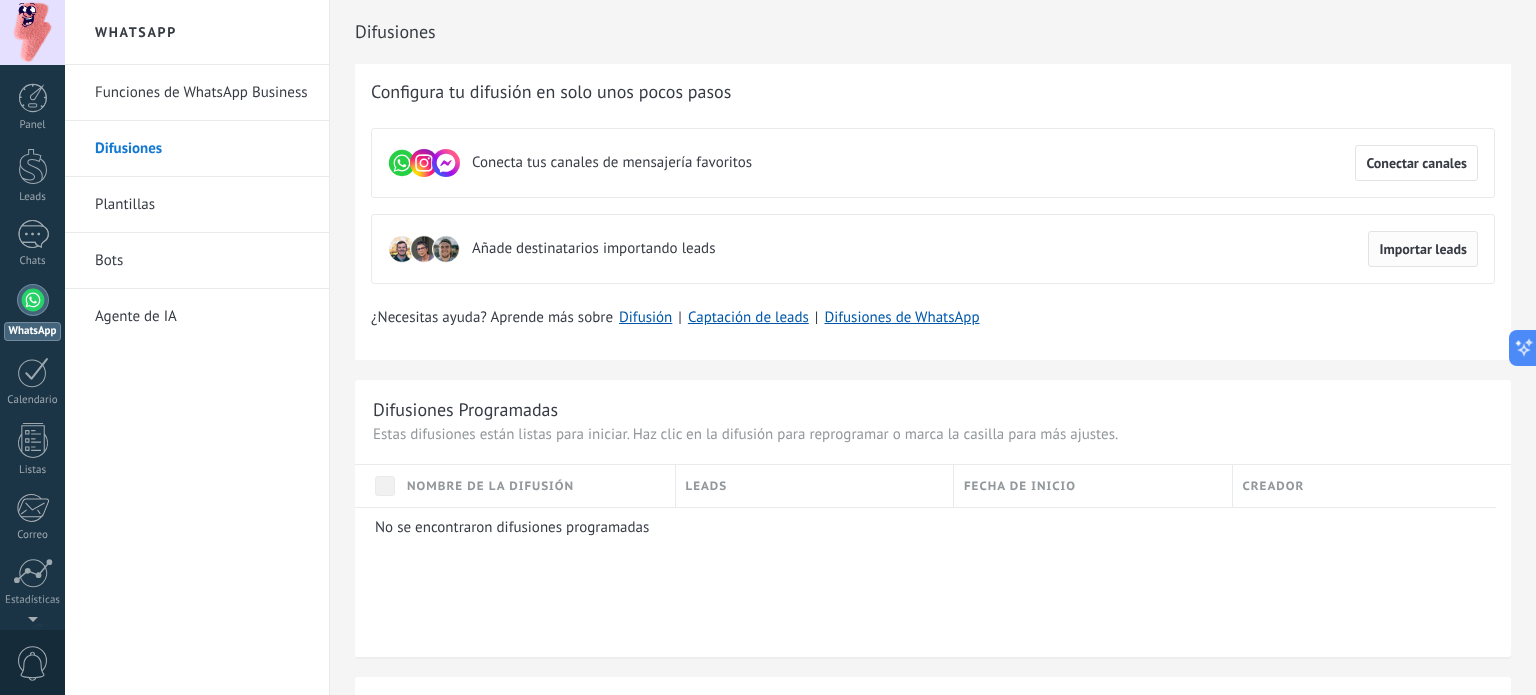 click on "Importar leads" at bounding box center (1423, 249) 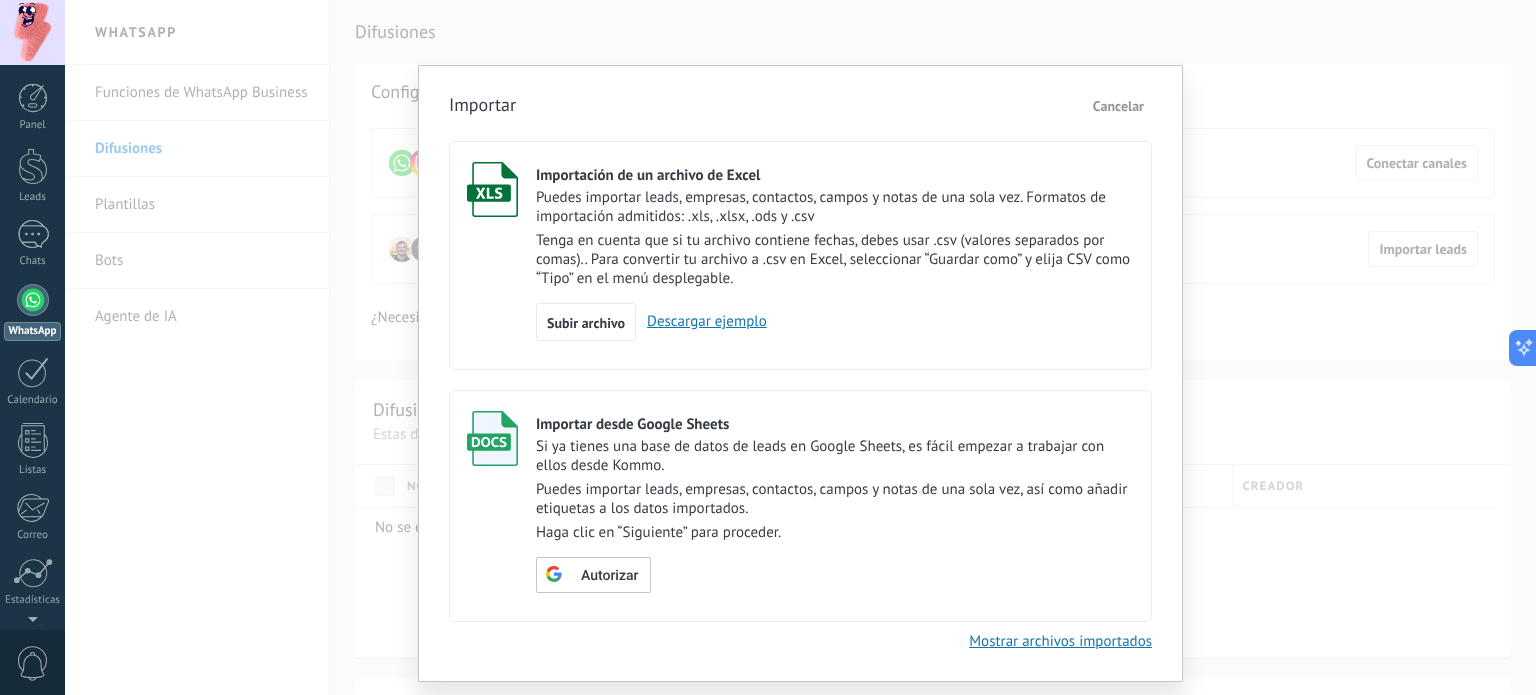 click on "Cancelar" at bounding box center (1118, 106) 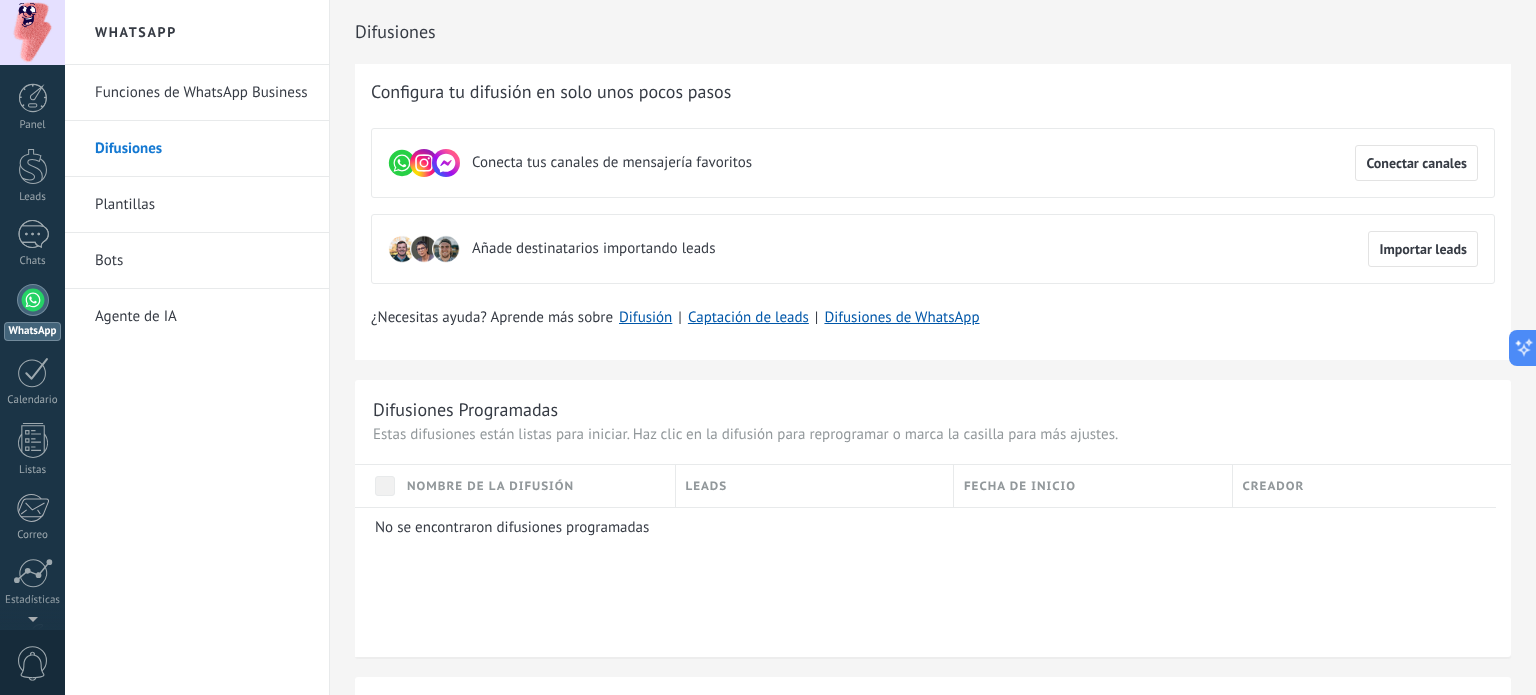 click on "Plantillas" at bounding box center (202, 205) 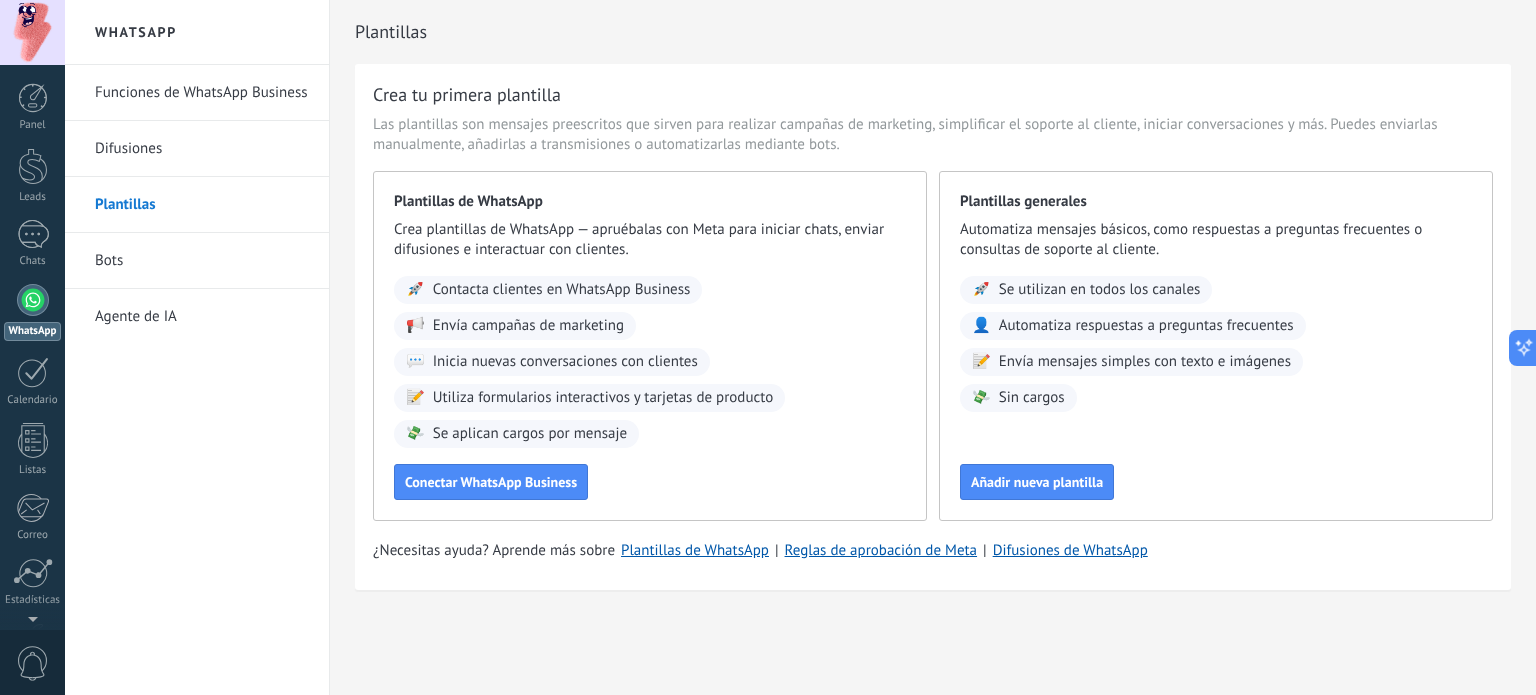 click on "Bots" at bounding box center [202, 261] 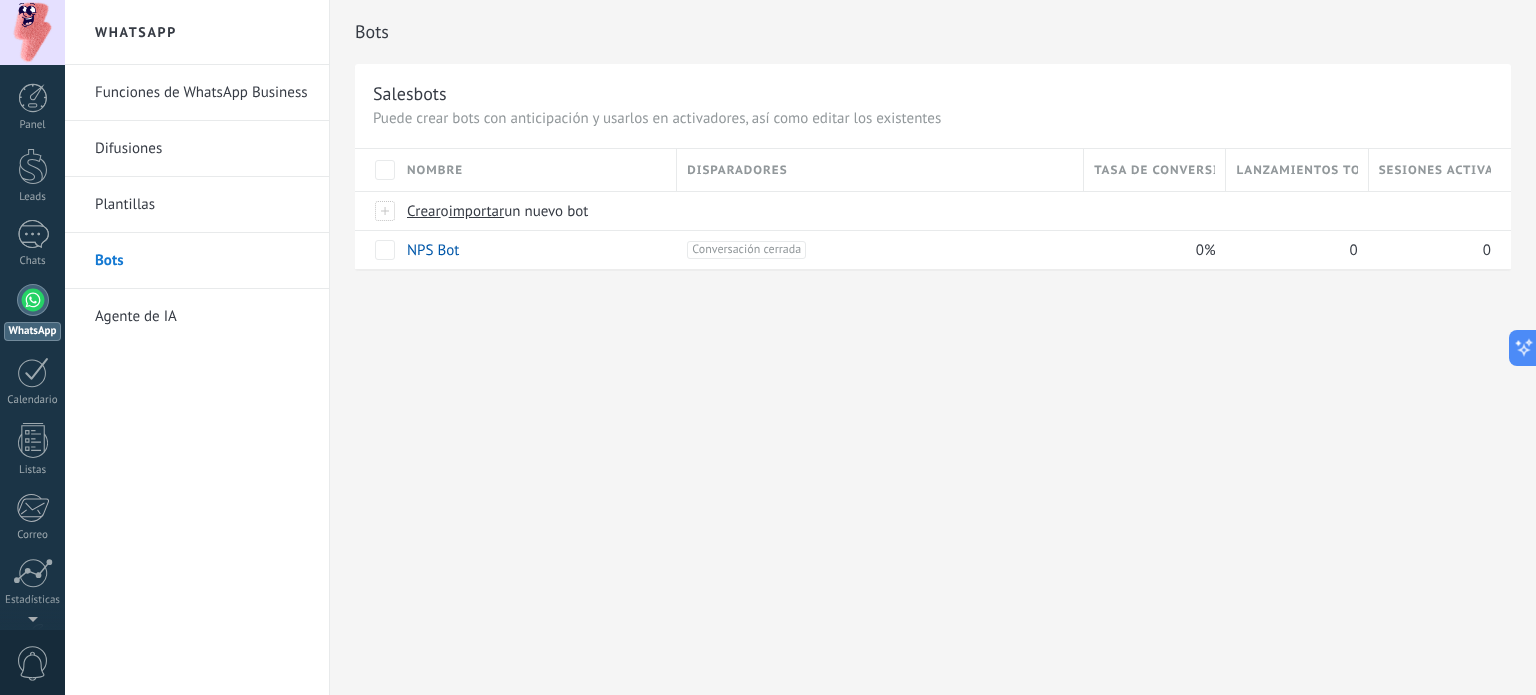 click on "Agente de IA" at bounding box center [202, 317] 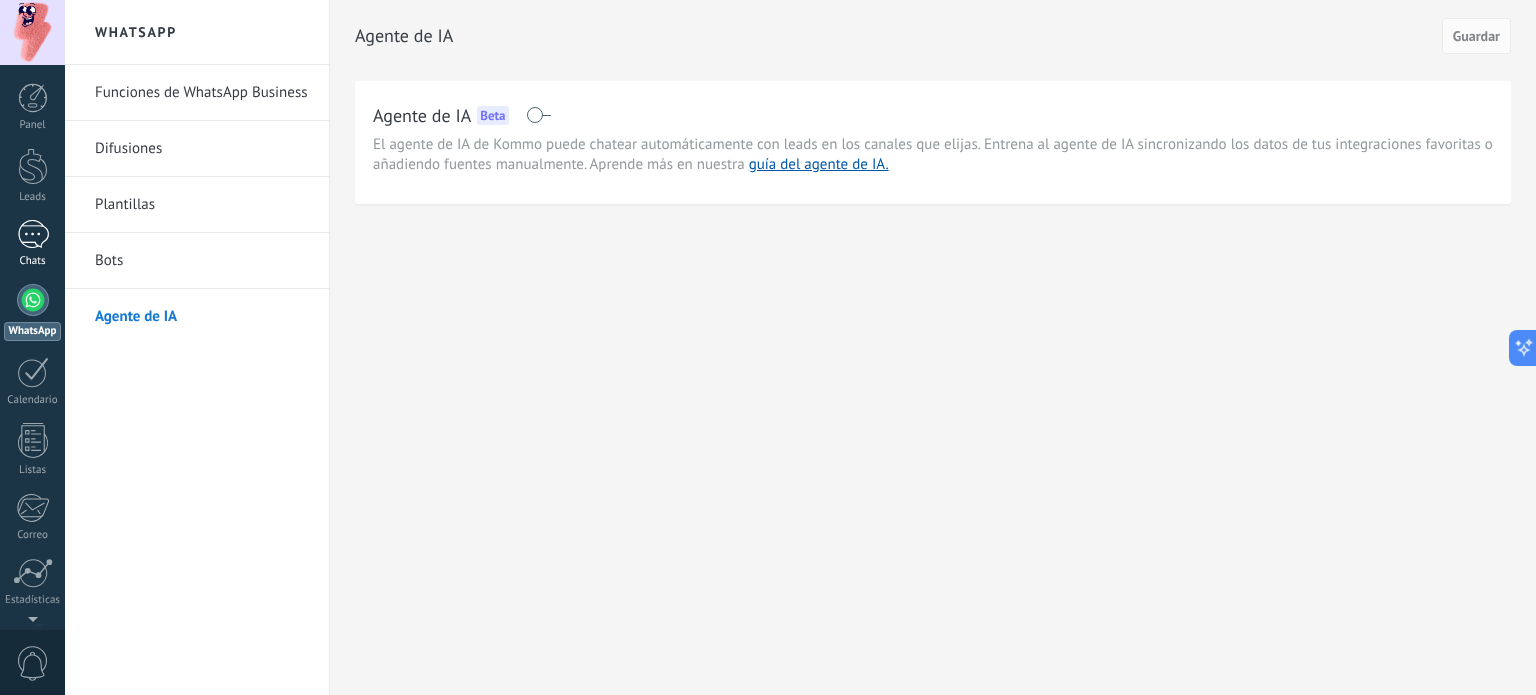 click at bounding box center [33, 234] 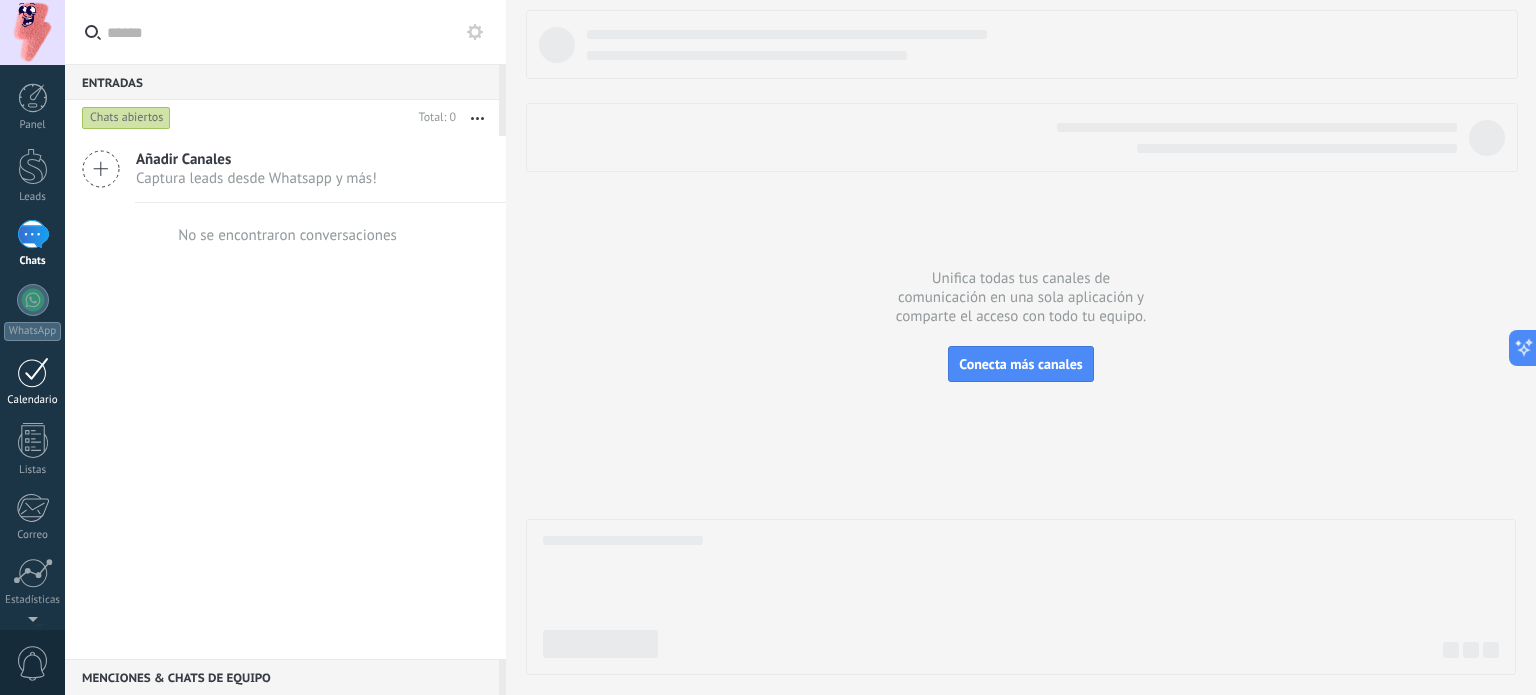 click on "Calendario" at bounding box center (32, 382) 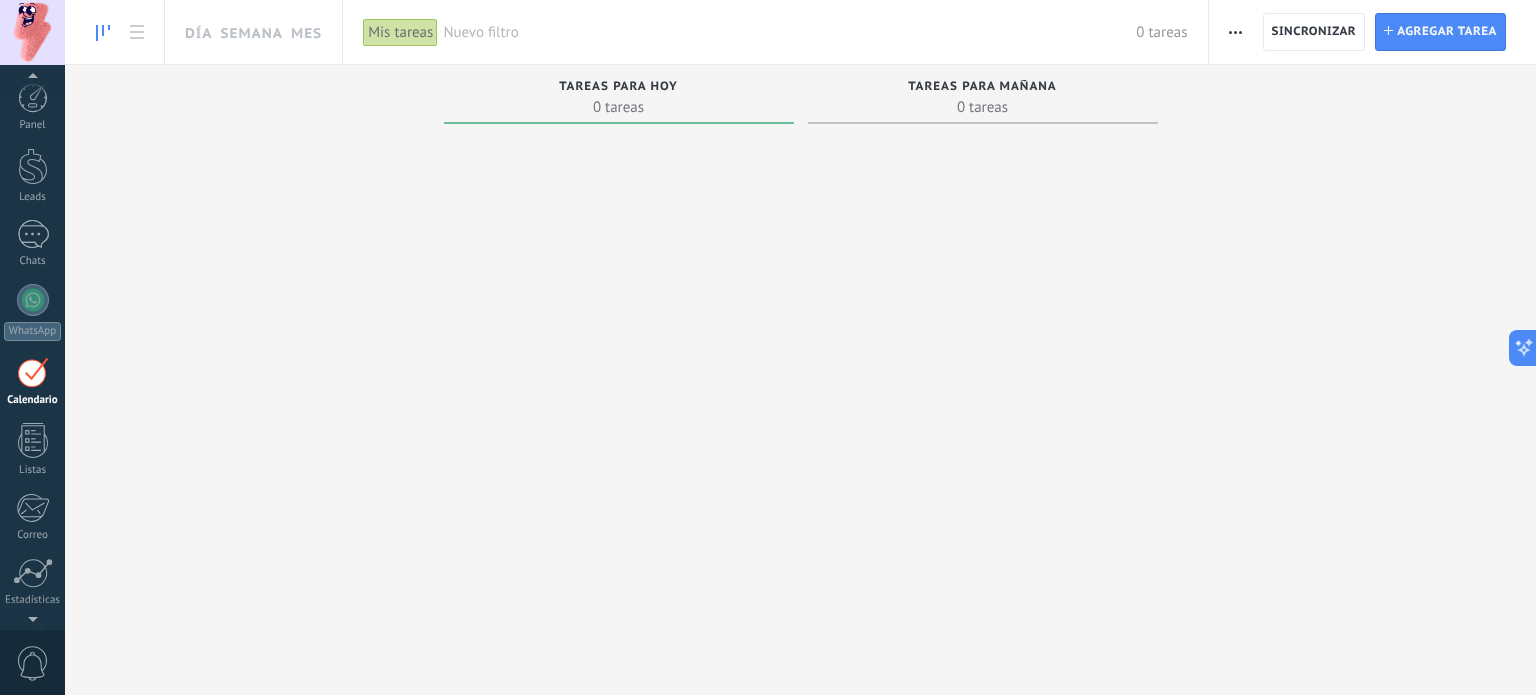 scroll, scrollTop: 56, scrollLeft: 0, axis: vertical 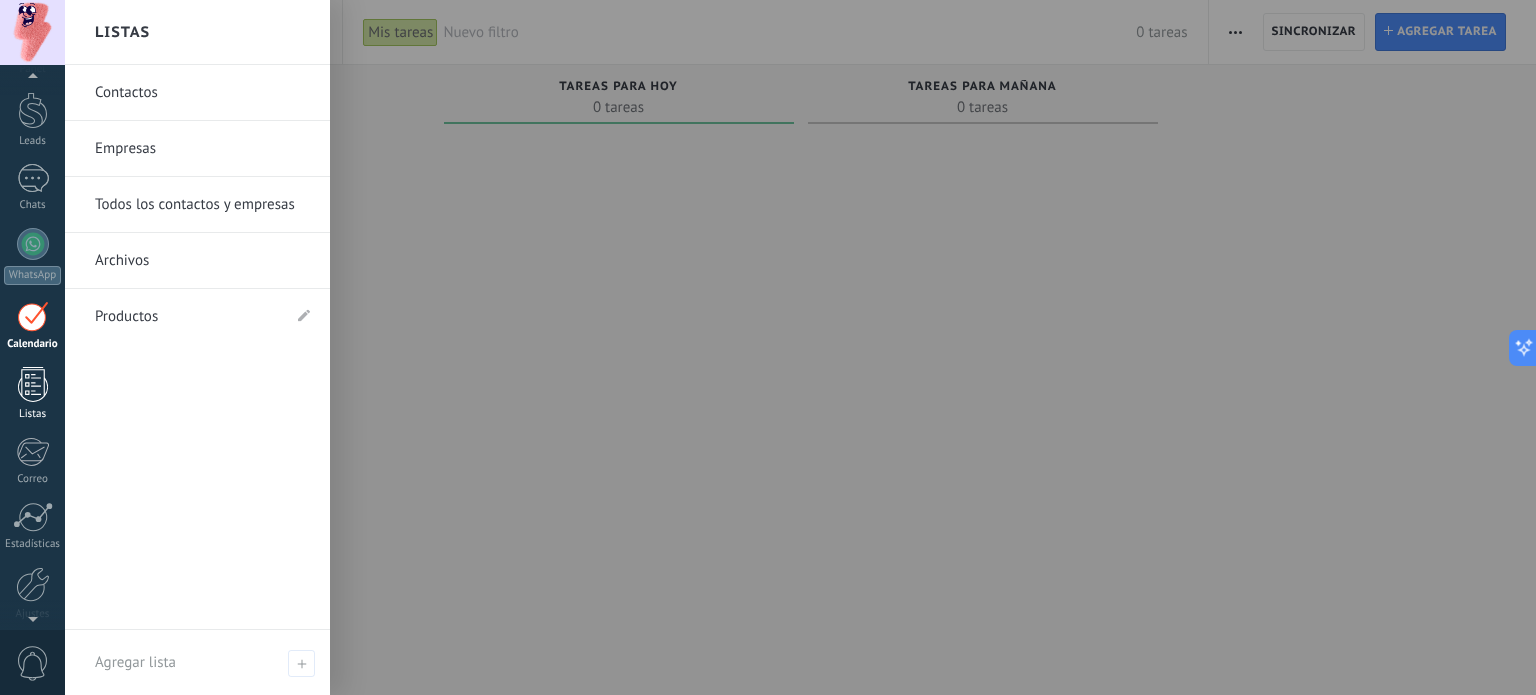 click at bounding box center (33, 384) 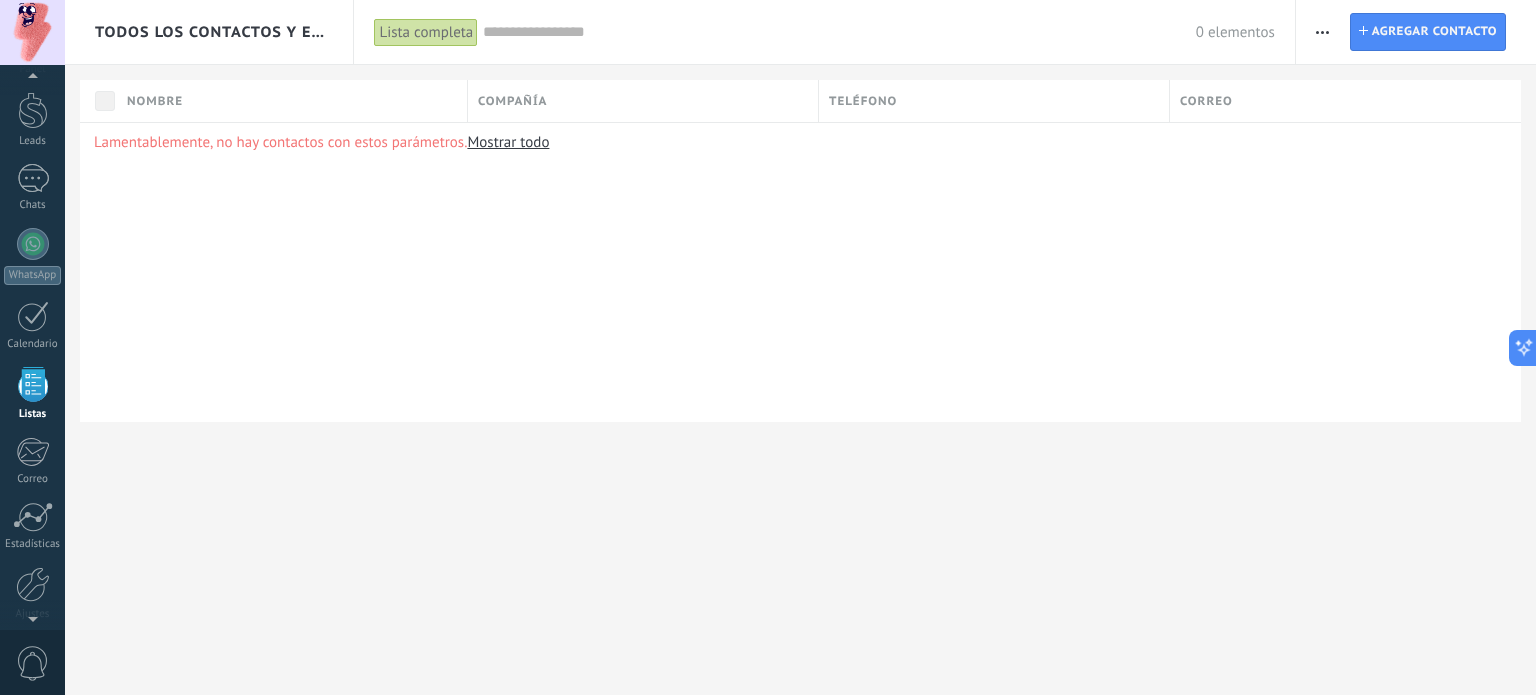 scroll, scrollTop: 123, scrollLeft: 0, axis: vertical 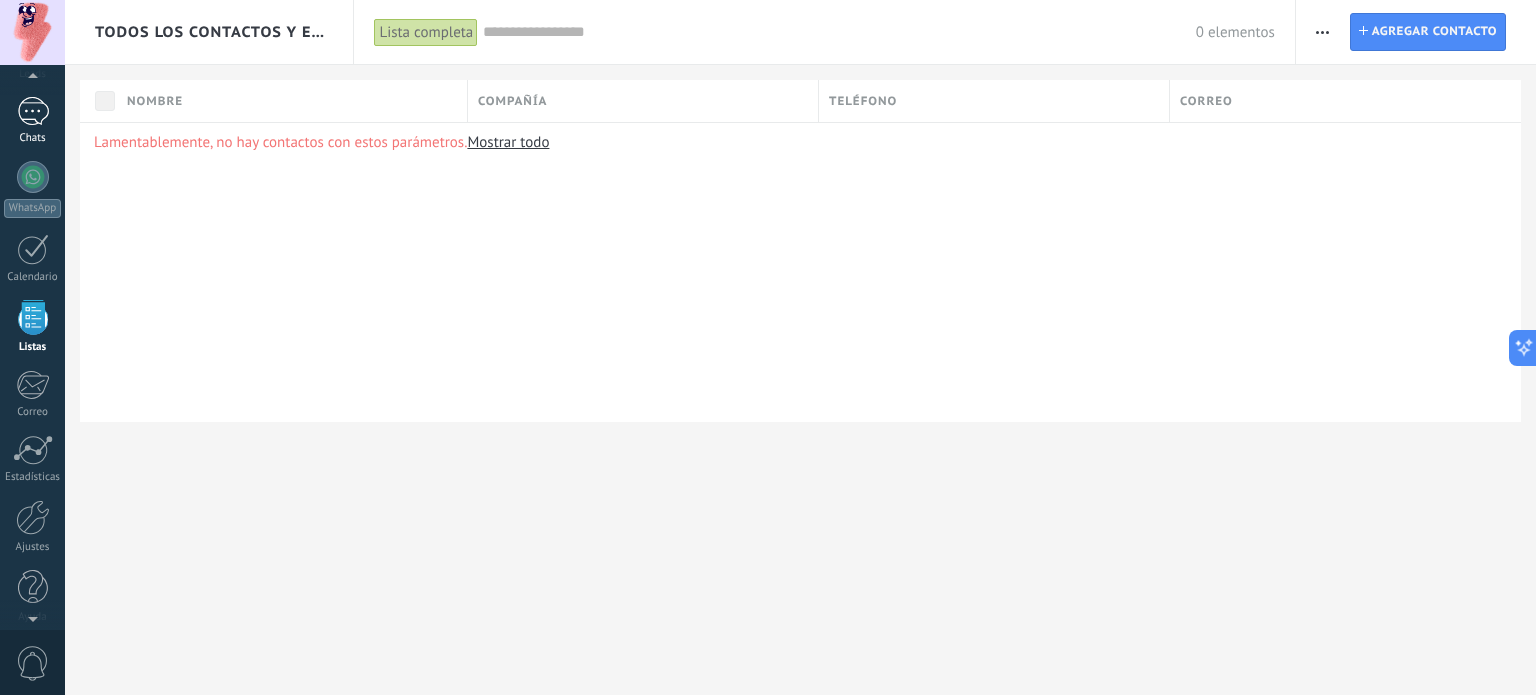 click at bounding box center (33, 111) 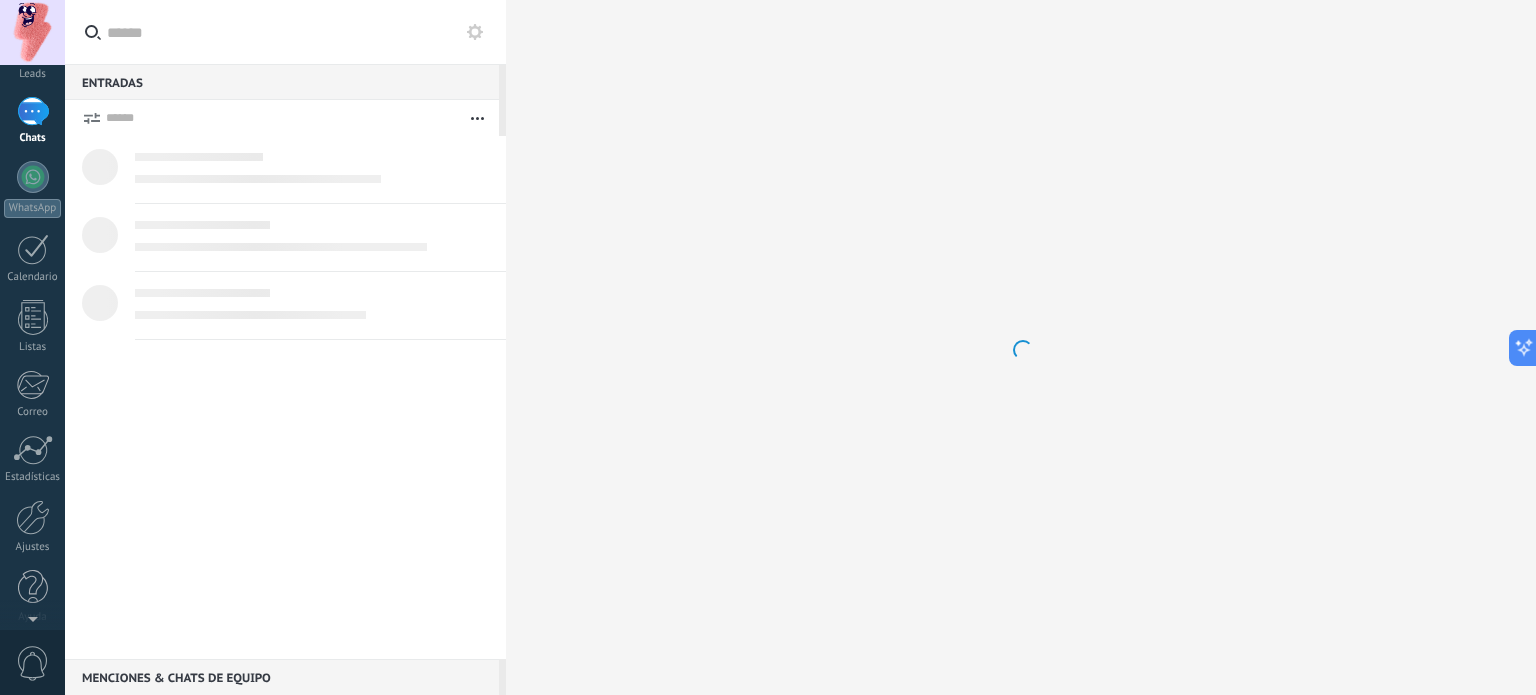 scroll, scrollTop: 0, scrollLeft: 0, axis: both 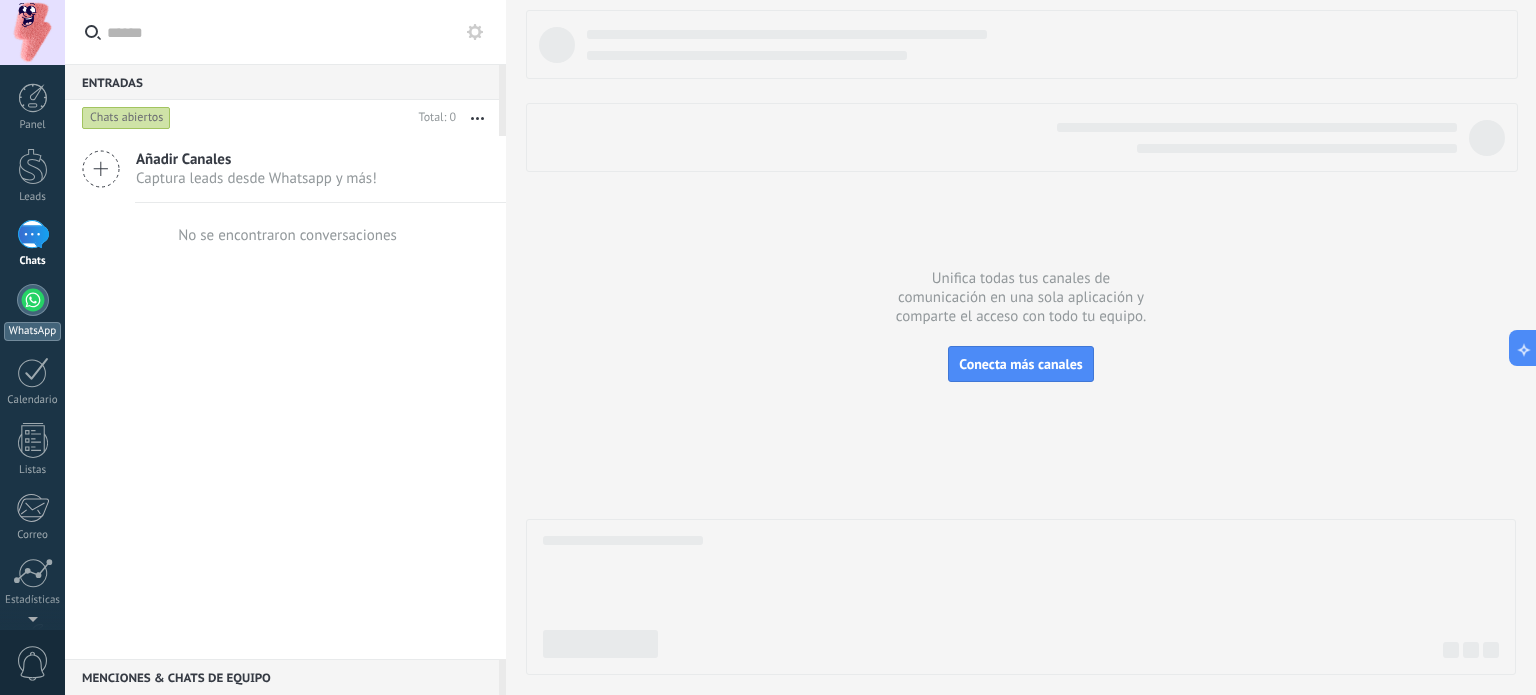 click at bounding box center [33, 300] 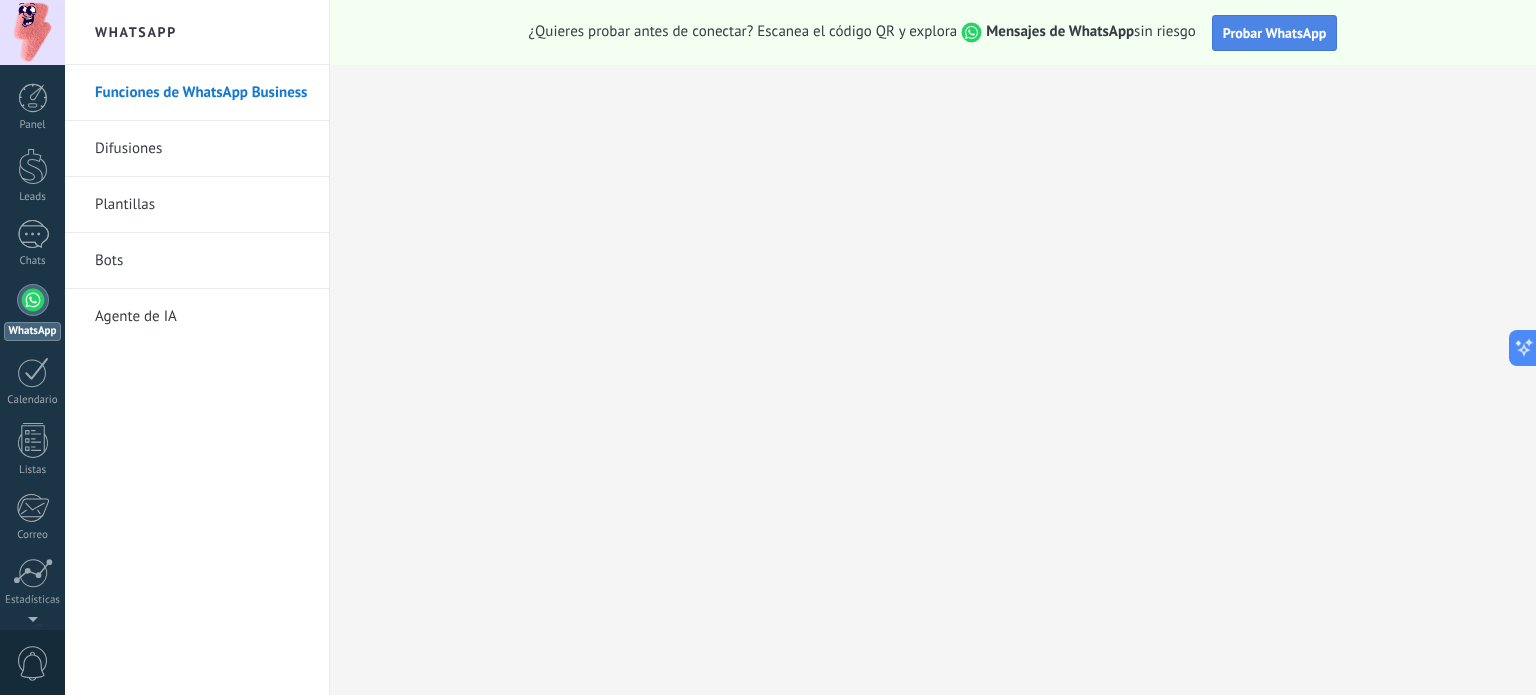 click on "Probar WhatsApp" at bounding box center (1275, 33) 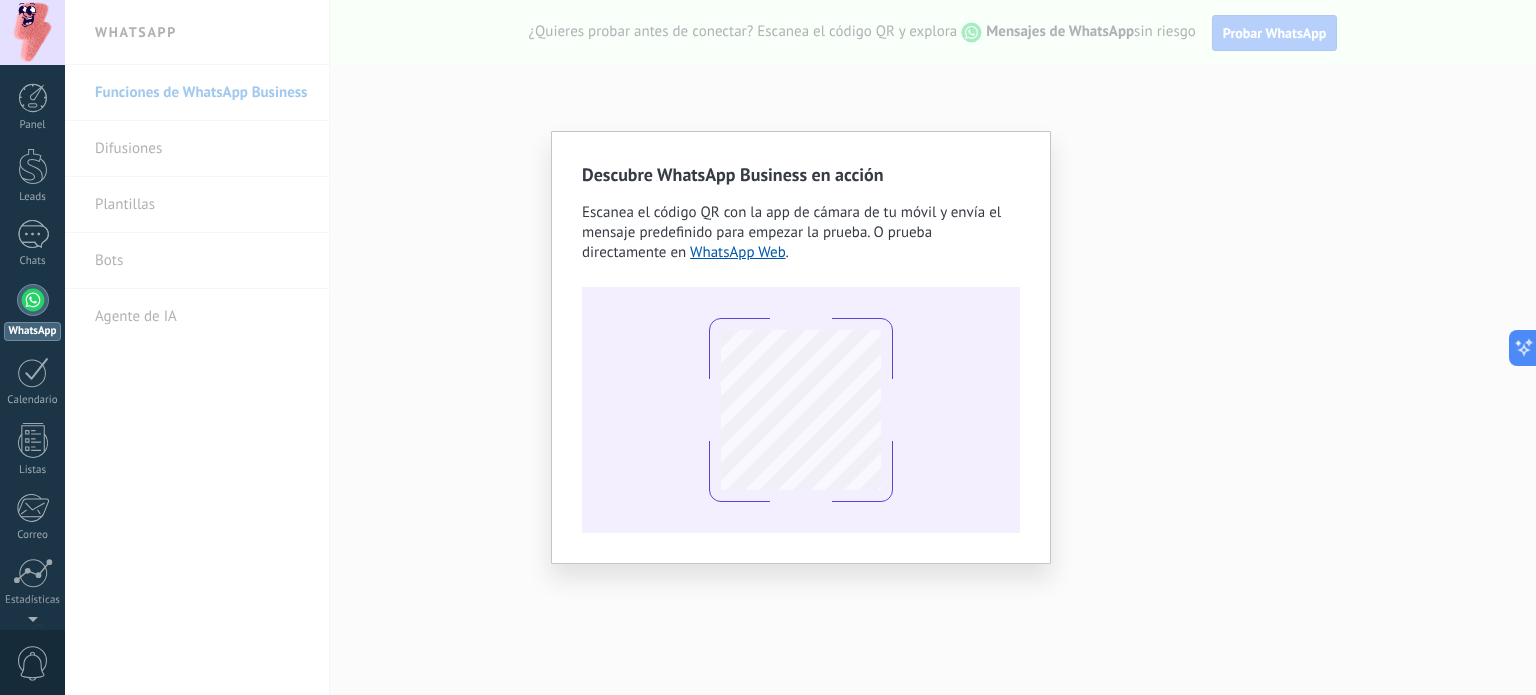 click on "Descubre WhatsApp Business en acción" at bounding box center (801, 174) 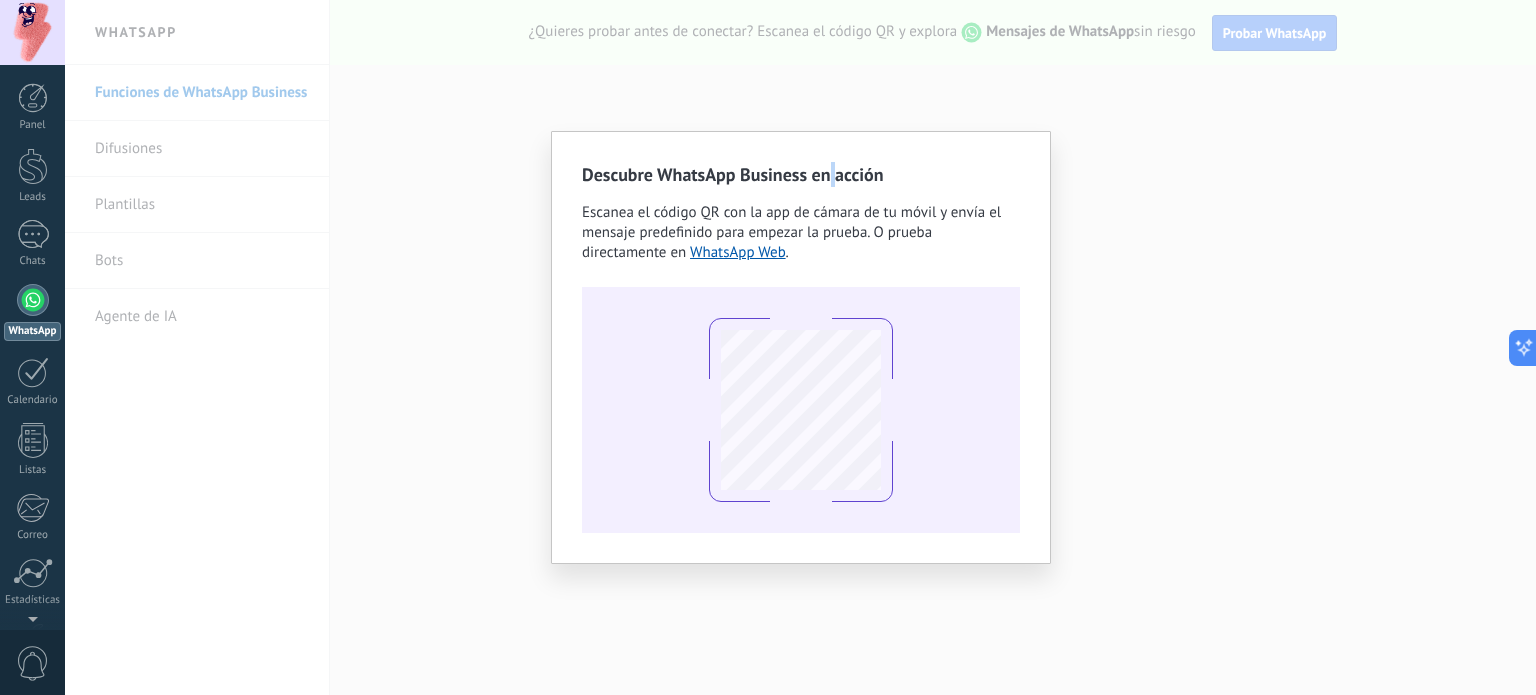 click on "Descubre WhatsApp Business en acción" at bounding box center [801, 174] 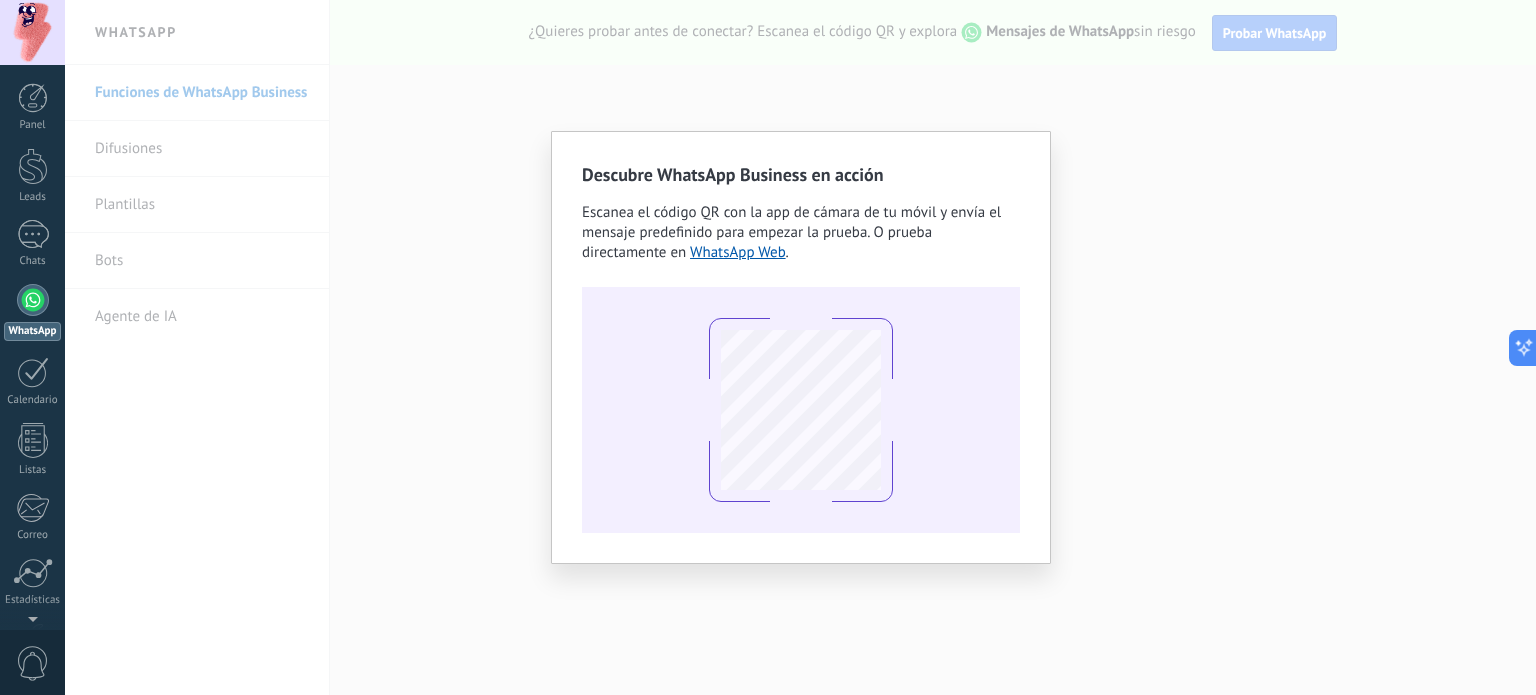 click on "Descubre WhatsApp Business en acción" at bounding box center [801, 174] 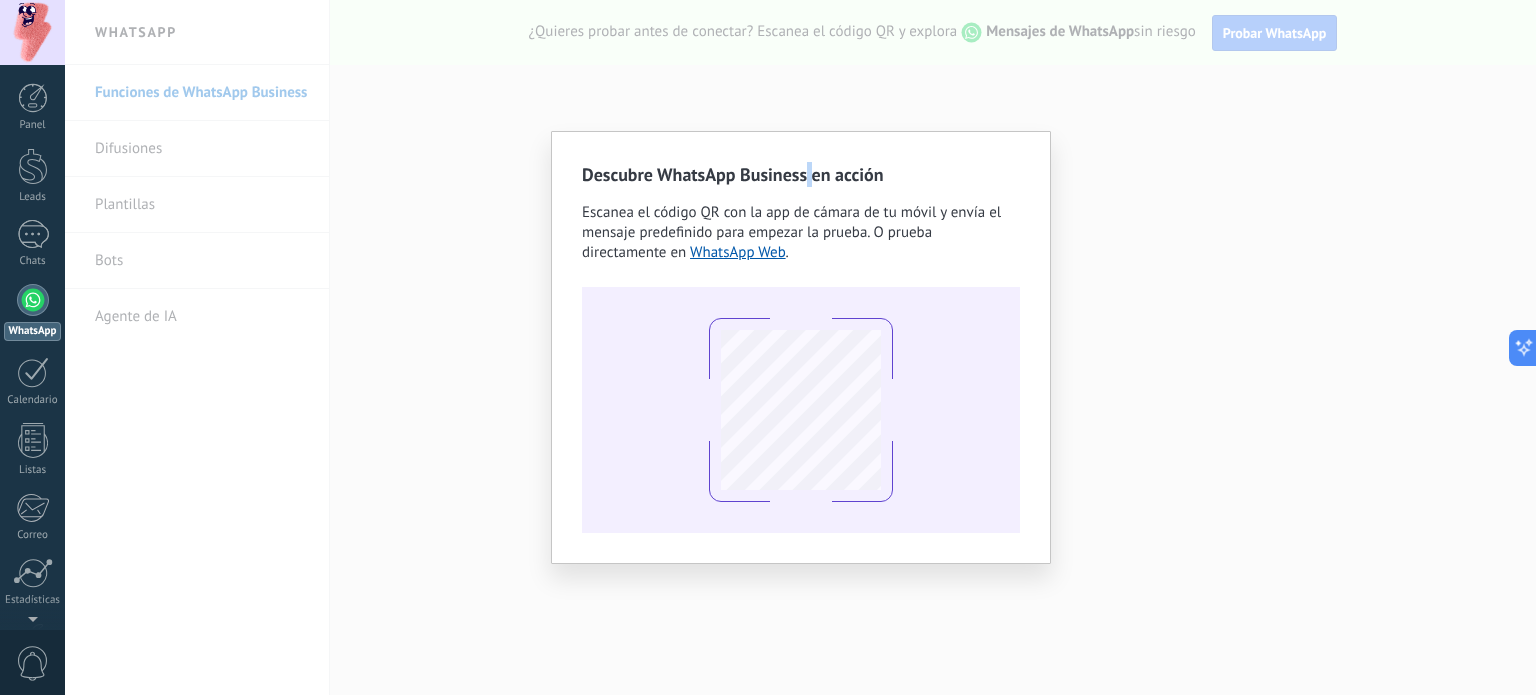 click on "Descubre WhatsApp Business en acción" at bounding box center [801, 174] 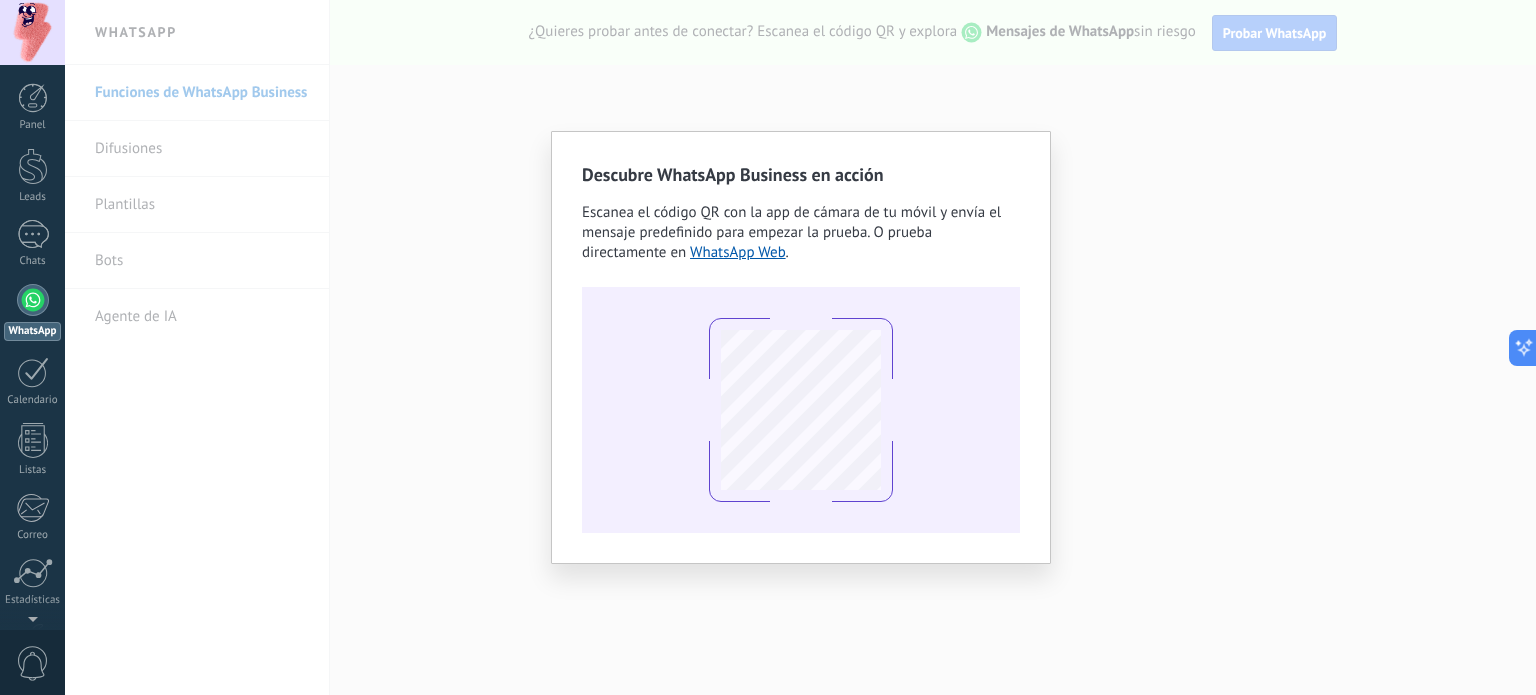click on "Descubre WhatsApp Business en acción" at bounding box center [801, 174] 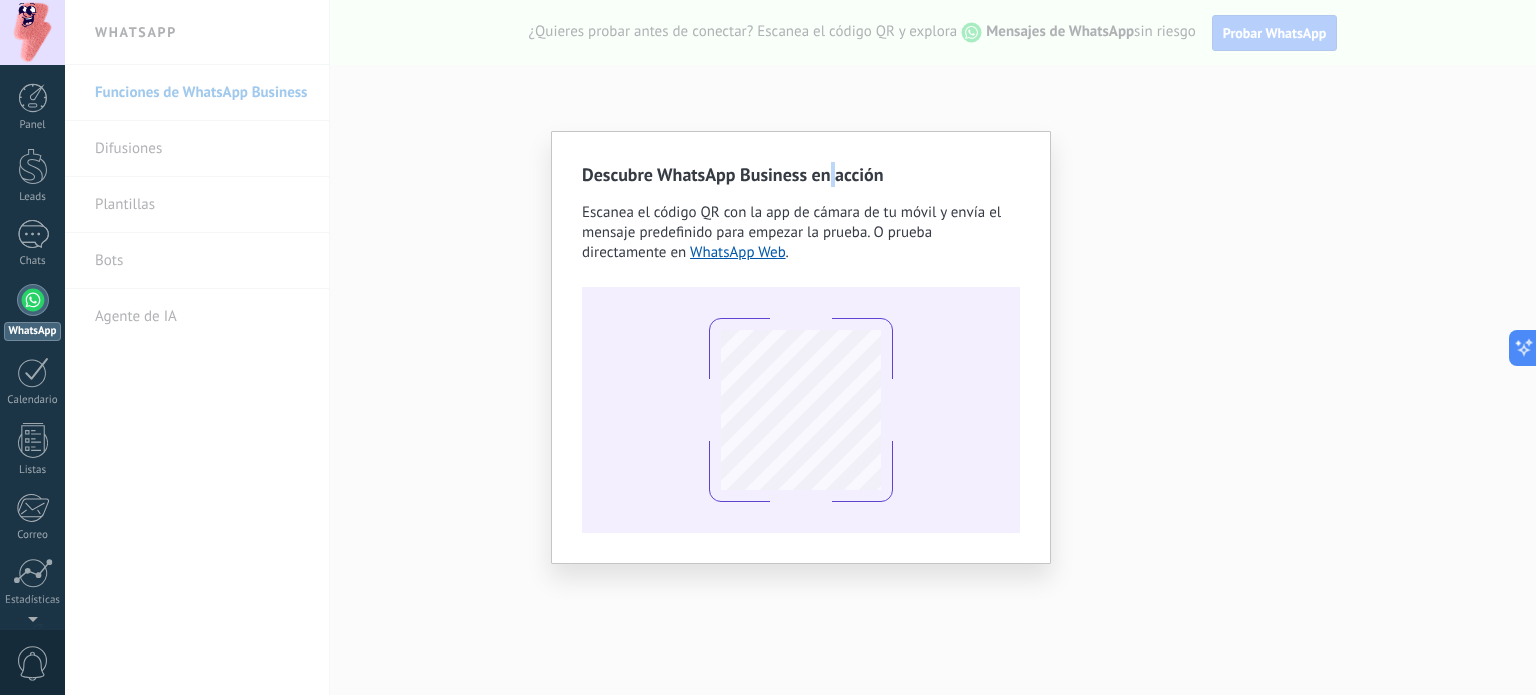 click on "Descubre WhatsApp Business en acción" at bounding box center [801, 174] 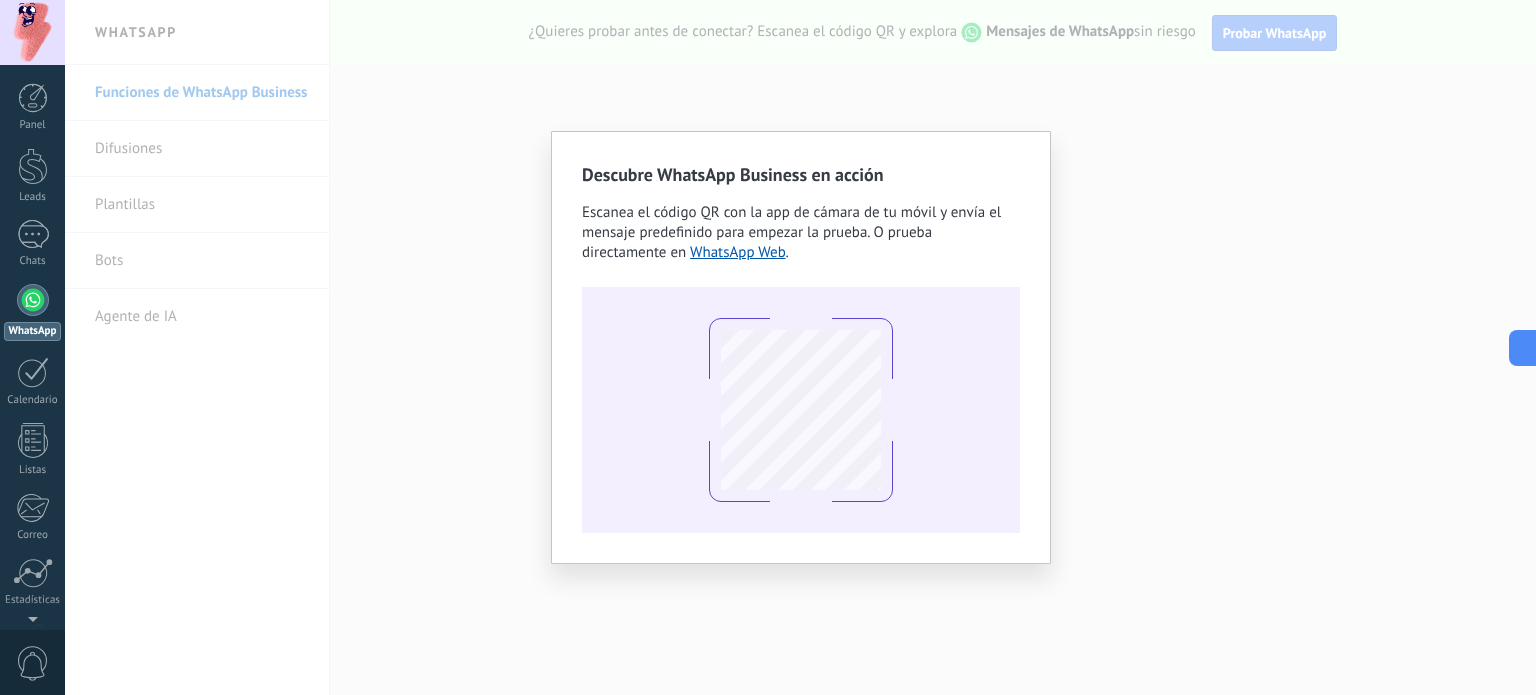 click on "Descubre WhatsApp Business en acción" at bounding box center [801, 174] 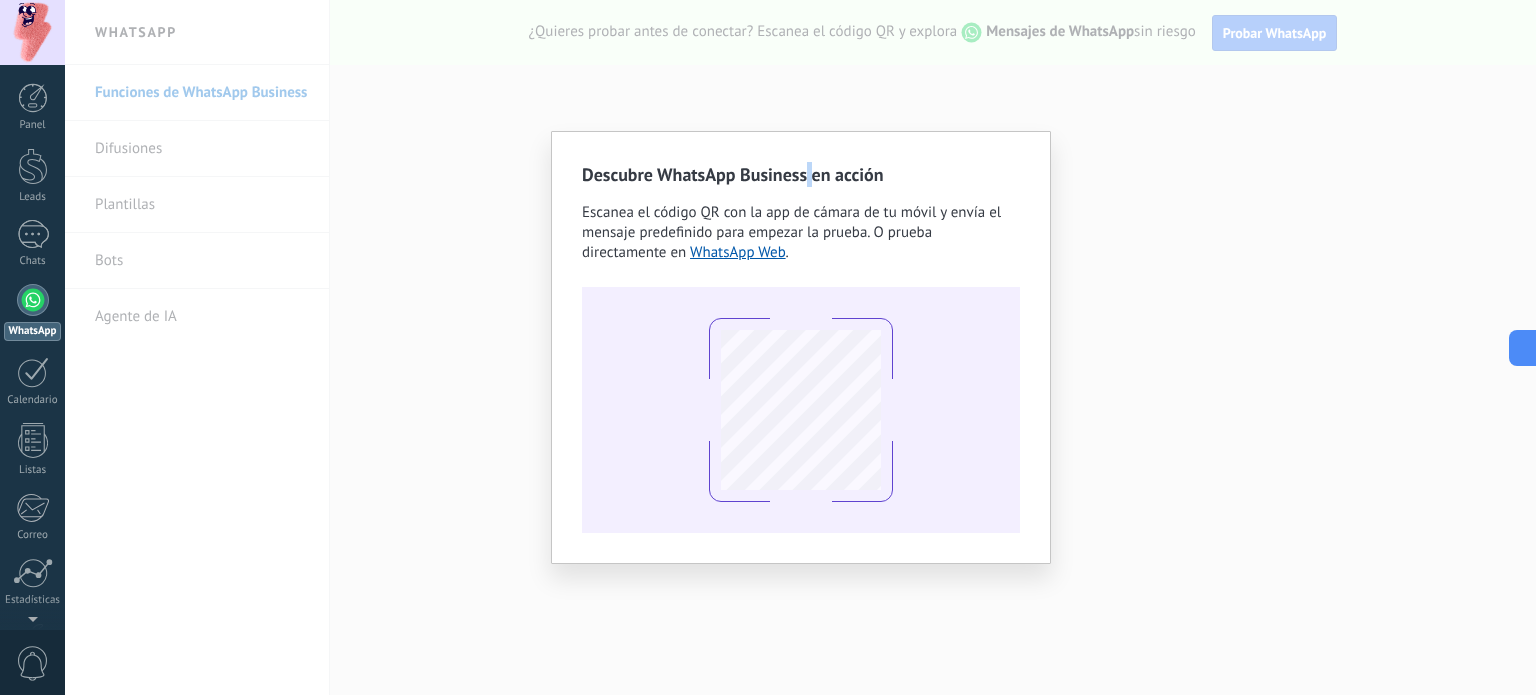 click on "Descubre WhatsApp Business en acción" at bounding box center [801, 174] 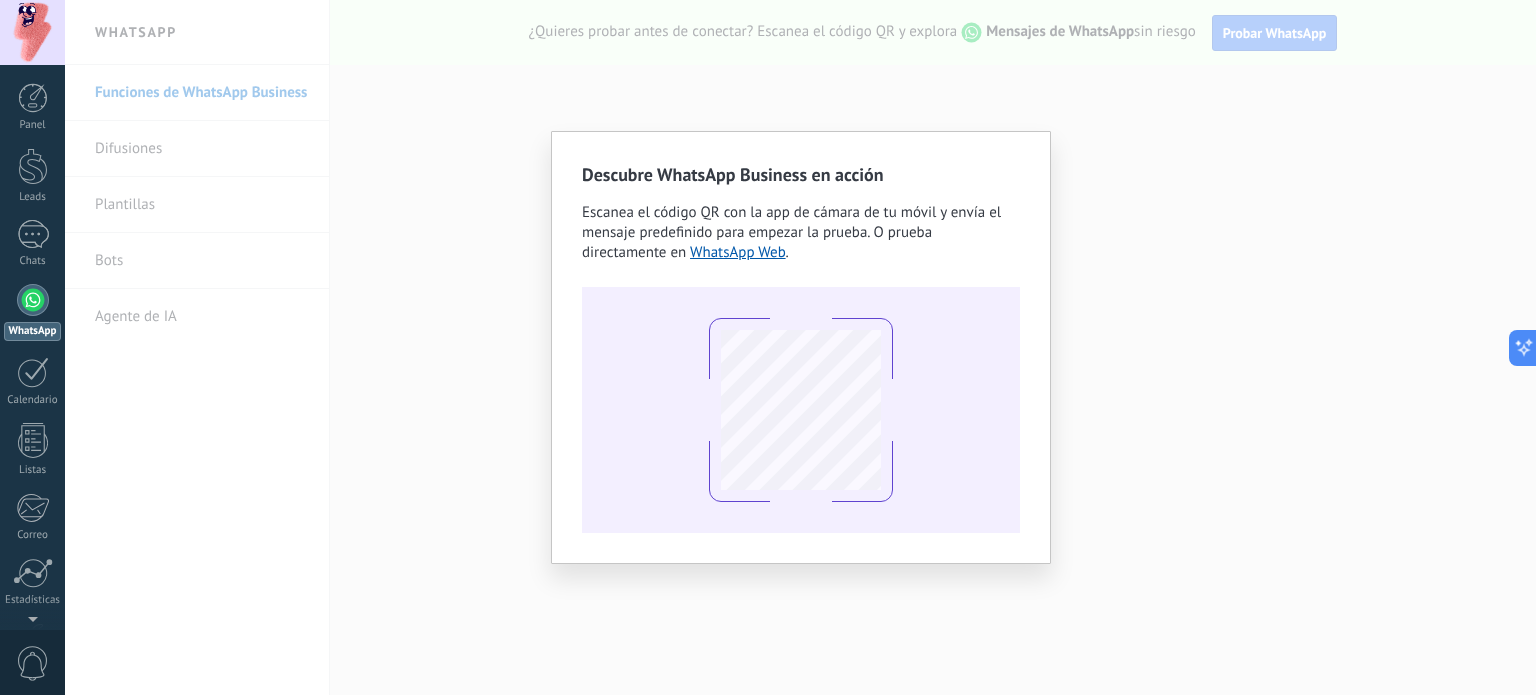 click on "Escanea el código QR con la app de cámara de tu móvil y envía el mensaje predefinido para empezar la prueba. O prueba directamente en" at bounding box center (791, 232) 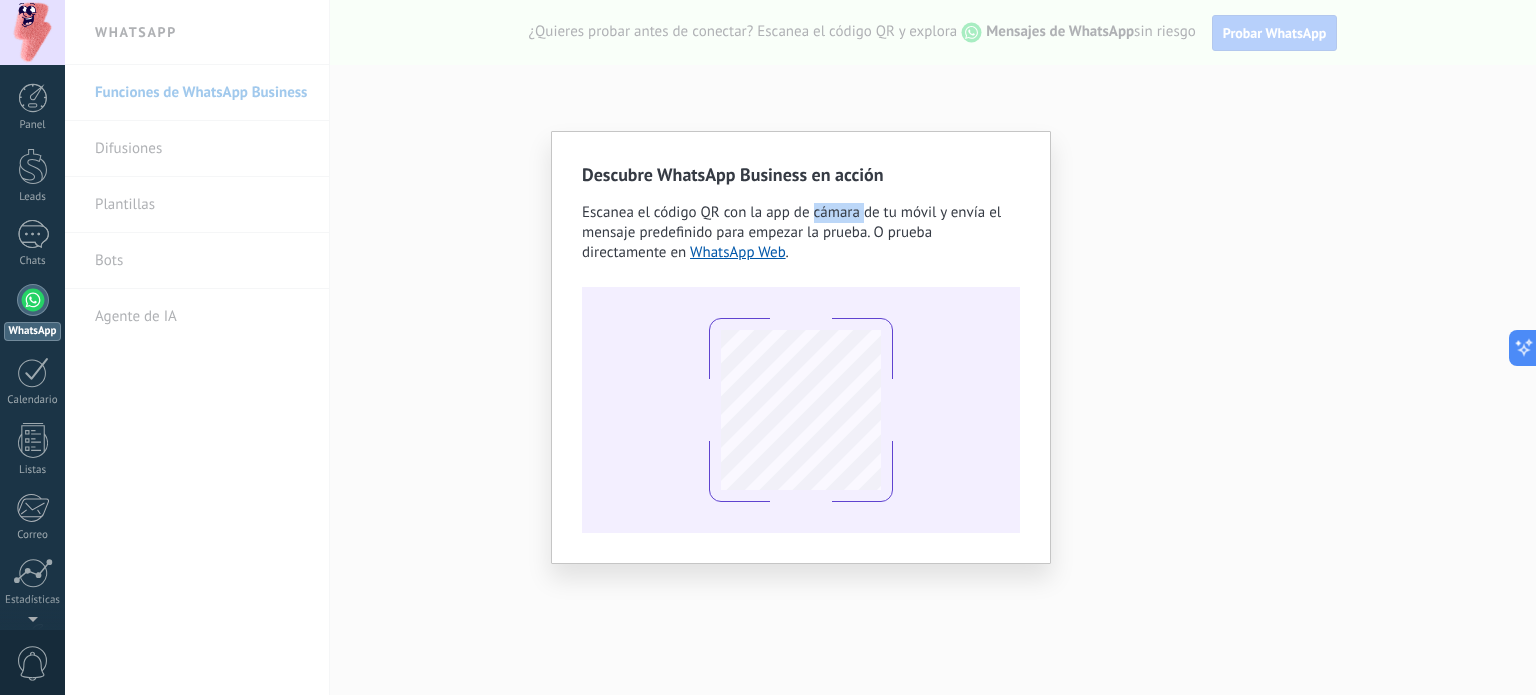 click on "Escanea el código QR con la app de cámara de tu móvil y envía el mensaje predefinido para empezar la prueba. O prueba directamente en" at bounding box center [791, 232] 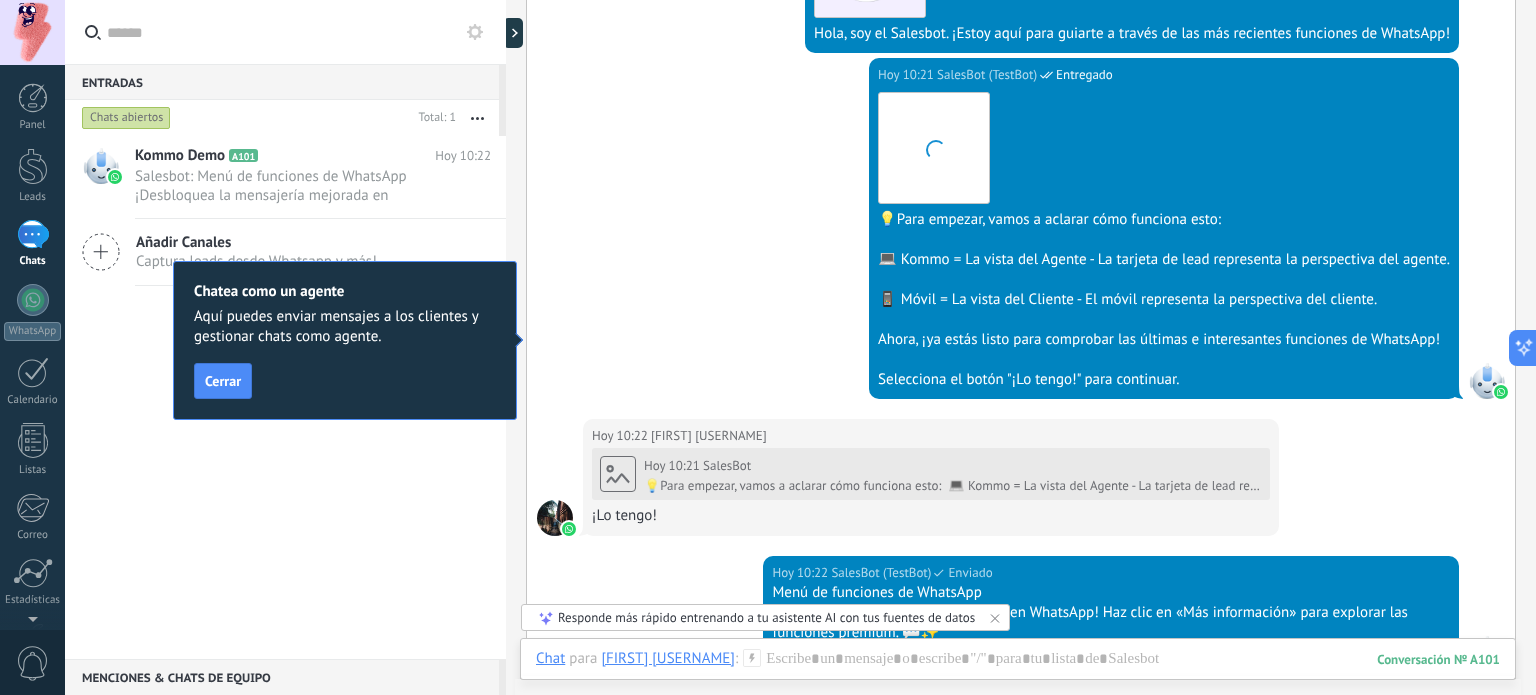scroll, scrollTop: 8288, scrollLeft: 0, axis: vertical 